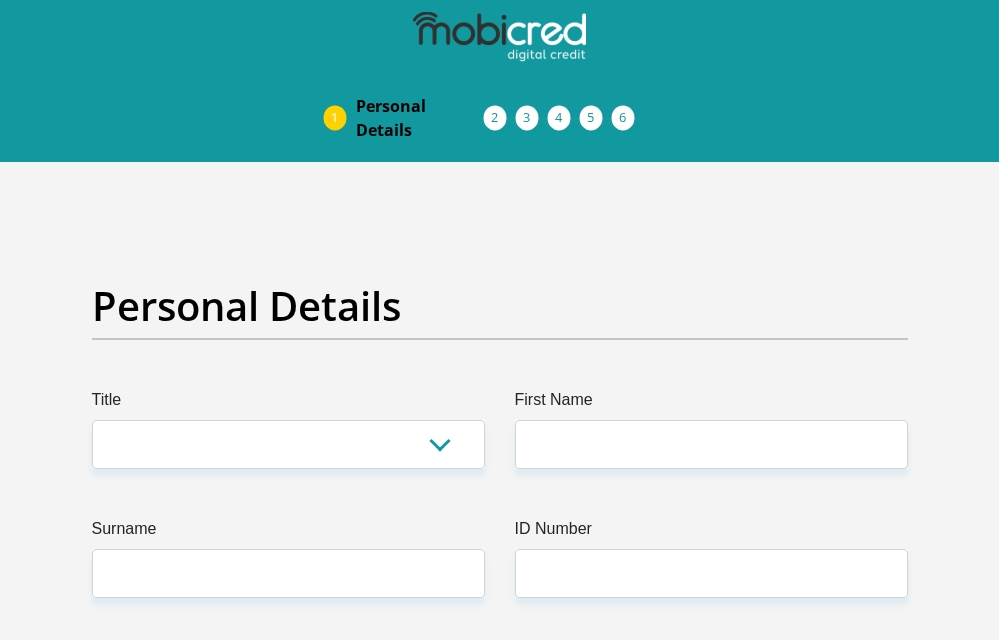 scroll, scrollTop: 0, scrollLeft: 0, axis: both 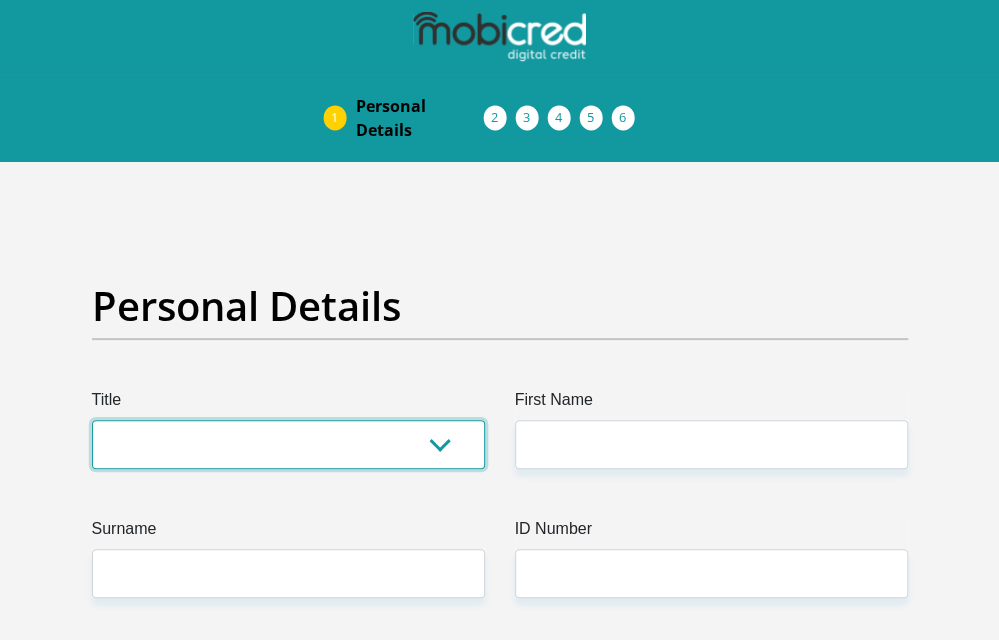 click on "Mr
Ms
Mrs
Dr
Other" at bounding box center (288, 444) 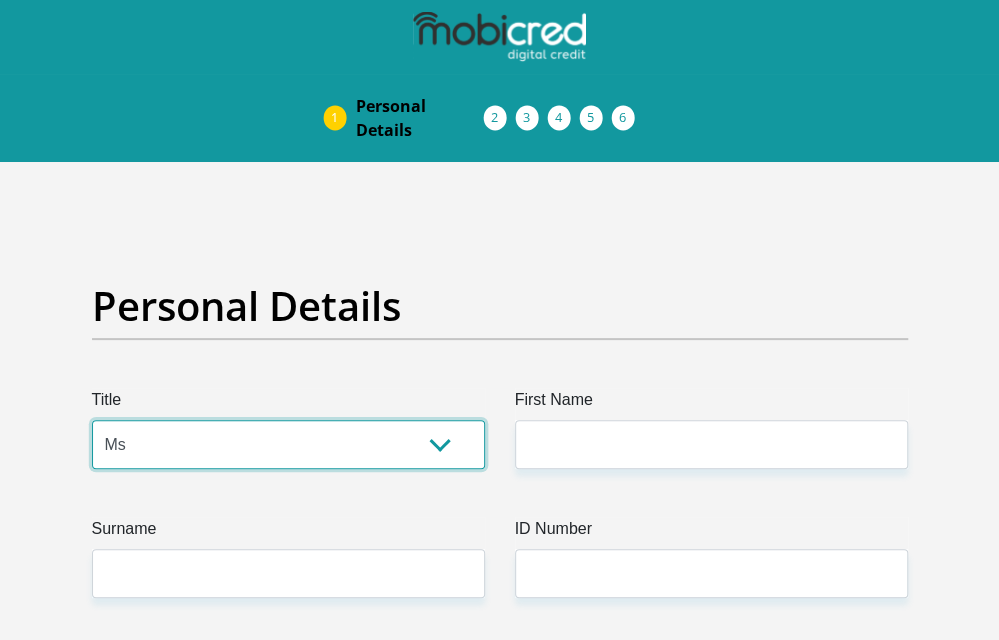 click on "Mr
Ms
Mrs
Dr
Other" at bounding box center [288, 444] 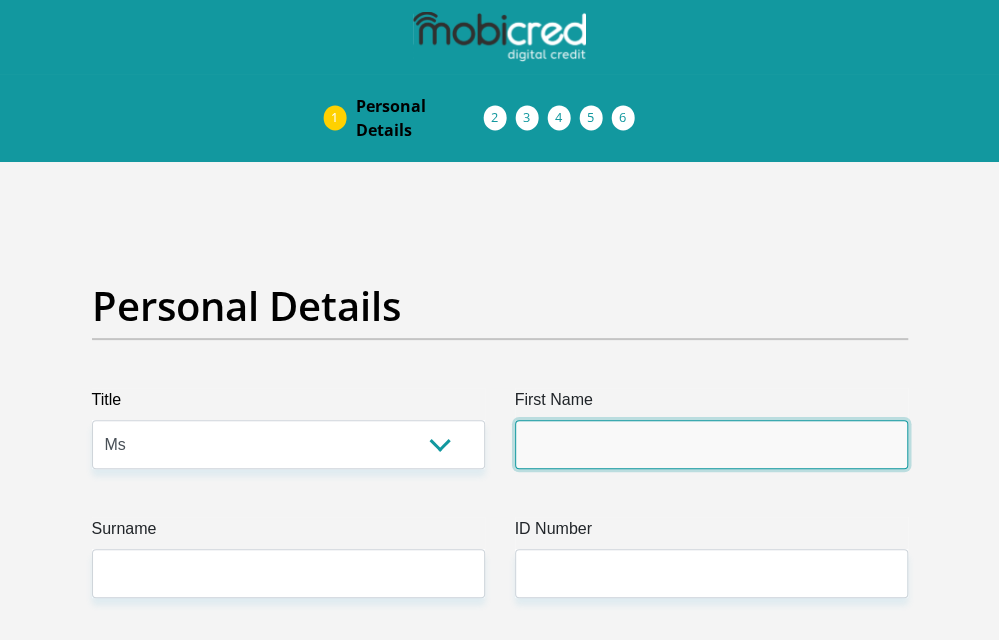click on "First Name" at bounding box center (711, 444) 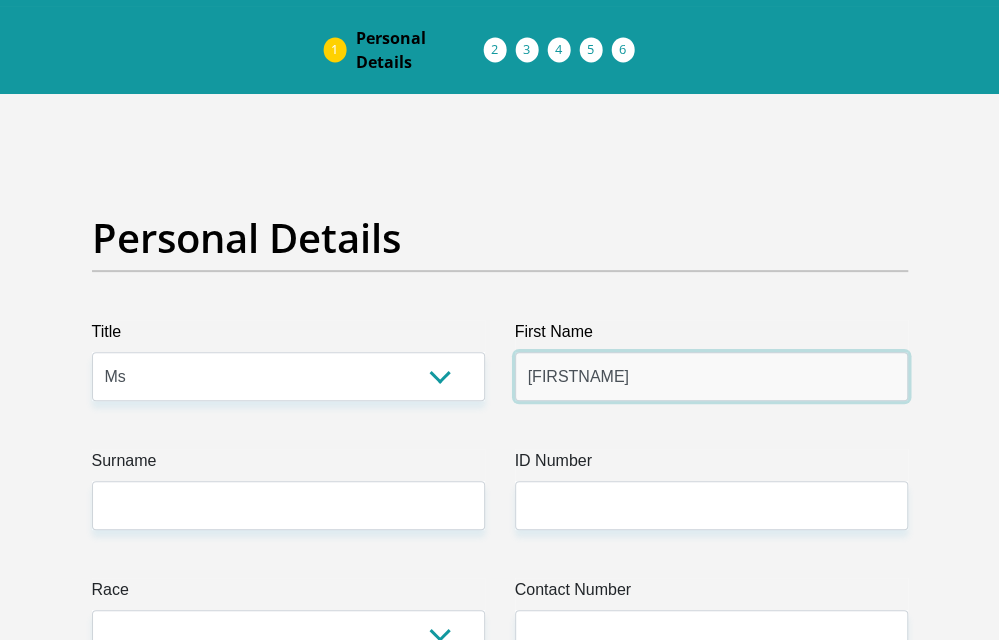 scroll, scrollTop: 100, scrollLeft: 0, axis: vertical 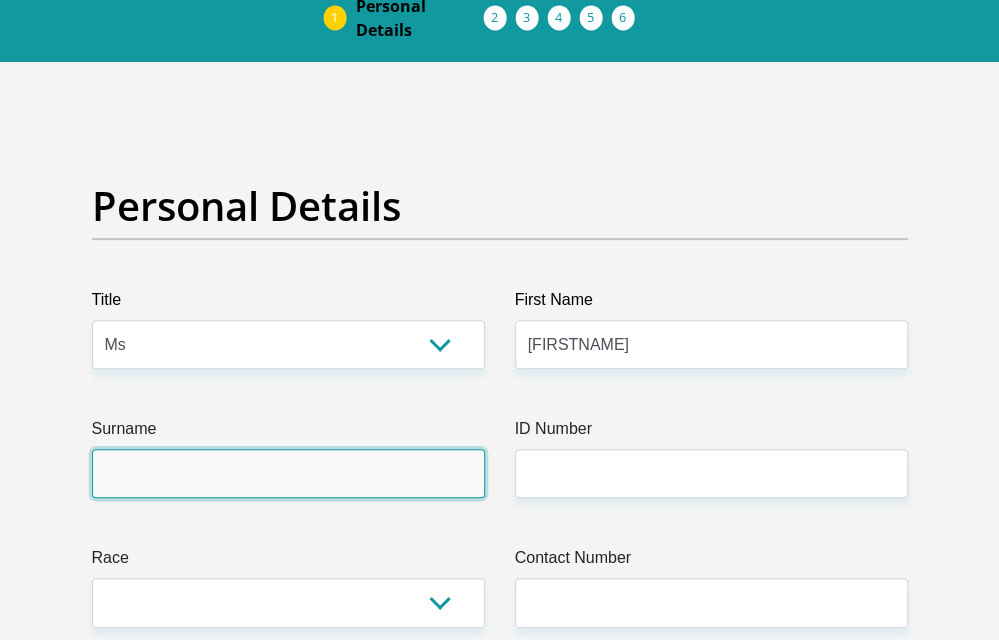 click on "Surname" at bounding box center [288, 473] 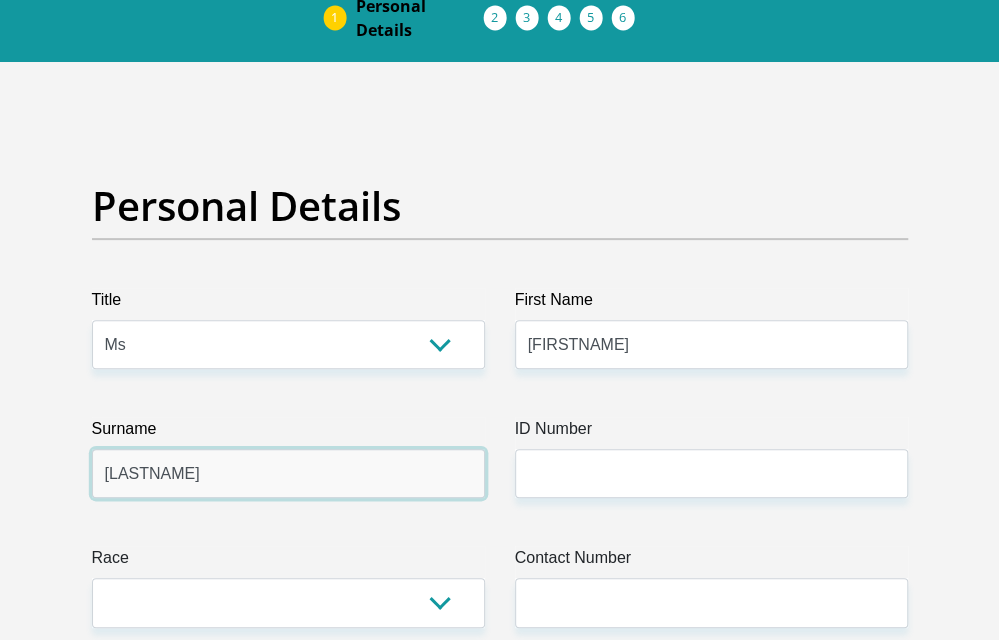 type on "[LASTNAME]" 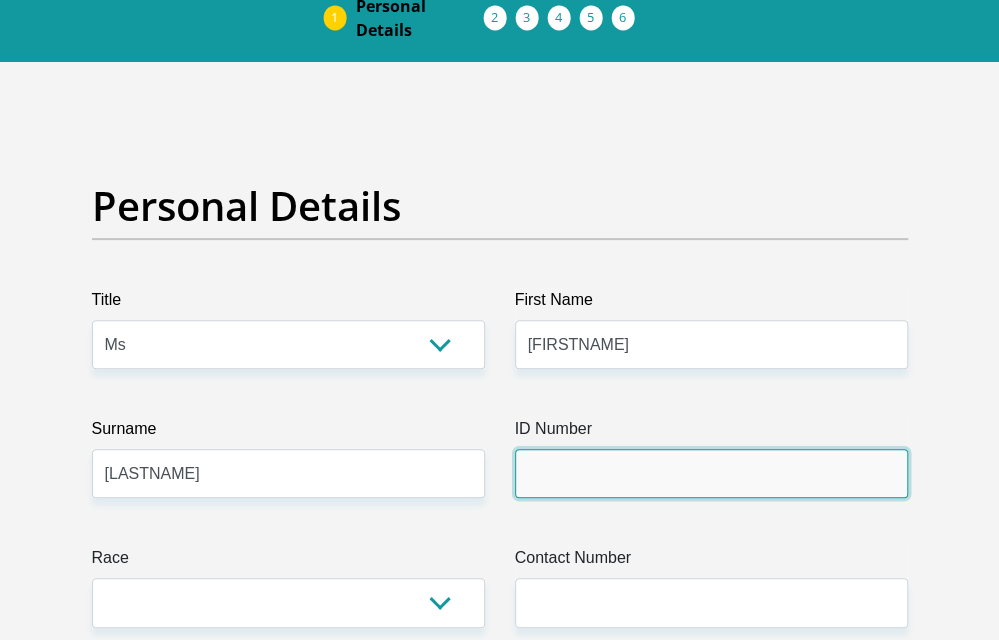 click on "ID Number" at bounding box center (711, 473) 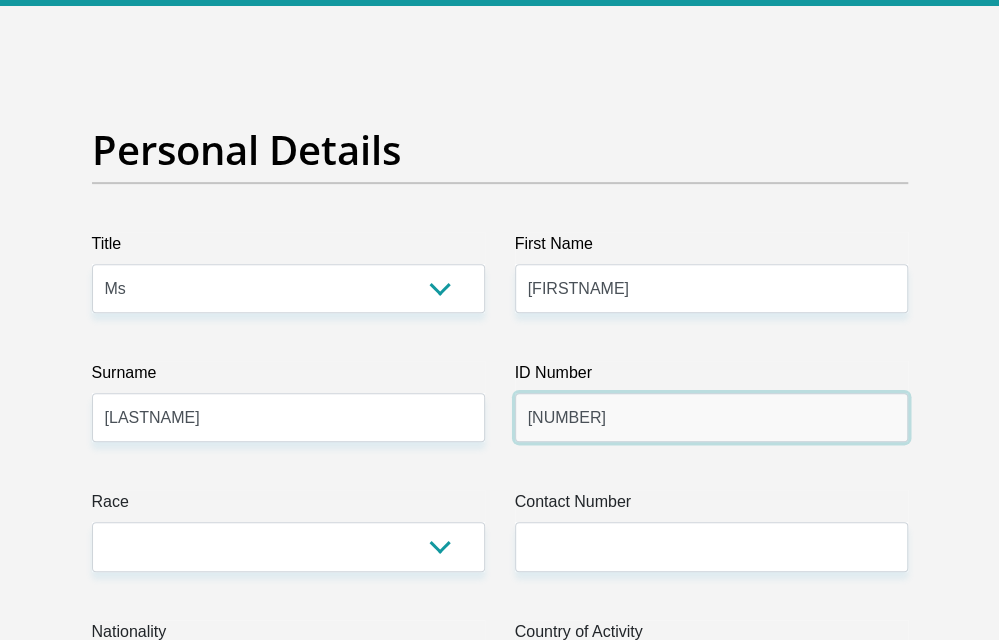 scroll, scrollTop: 200, scrollLeft: 0, axis: vertical 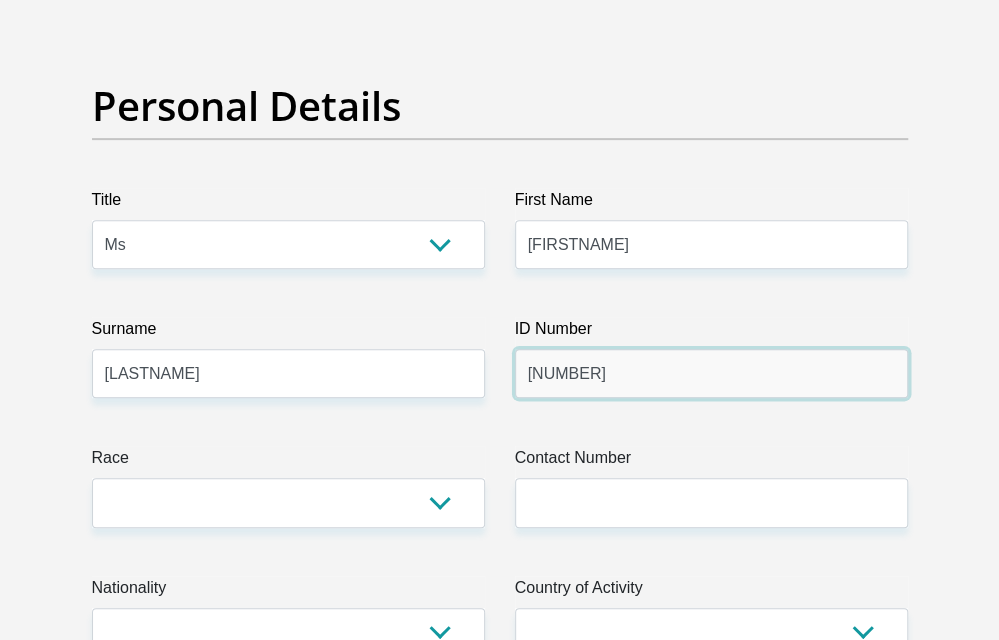 type on "[NUMBER]" 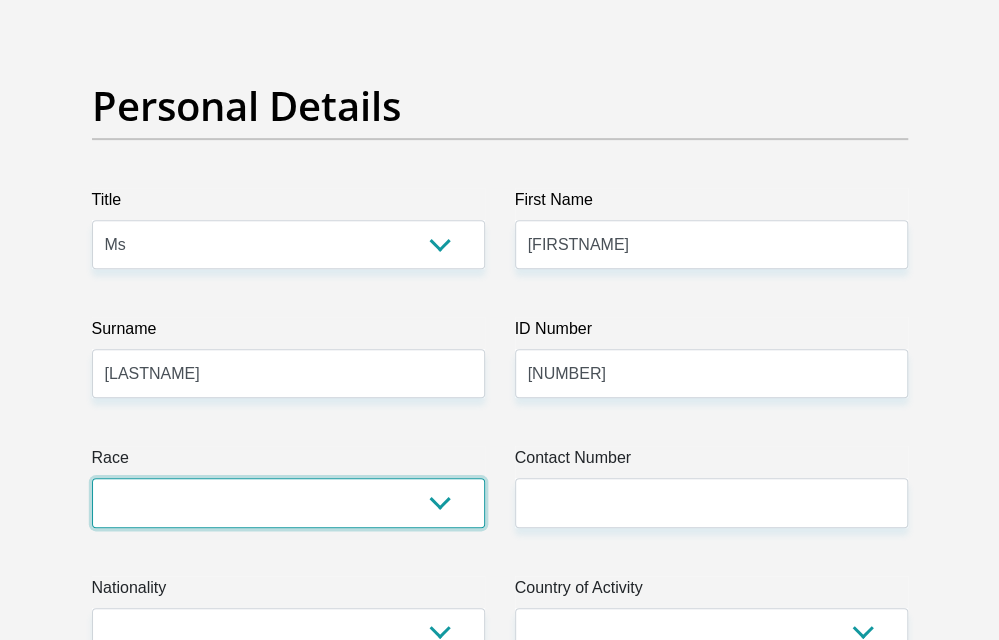 click on "Black
Coloured
Indian
White
Other" at bounding box center (288, 502) 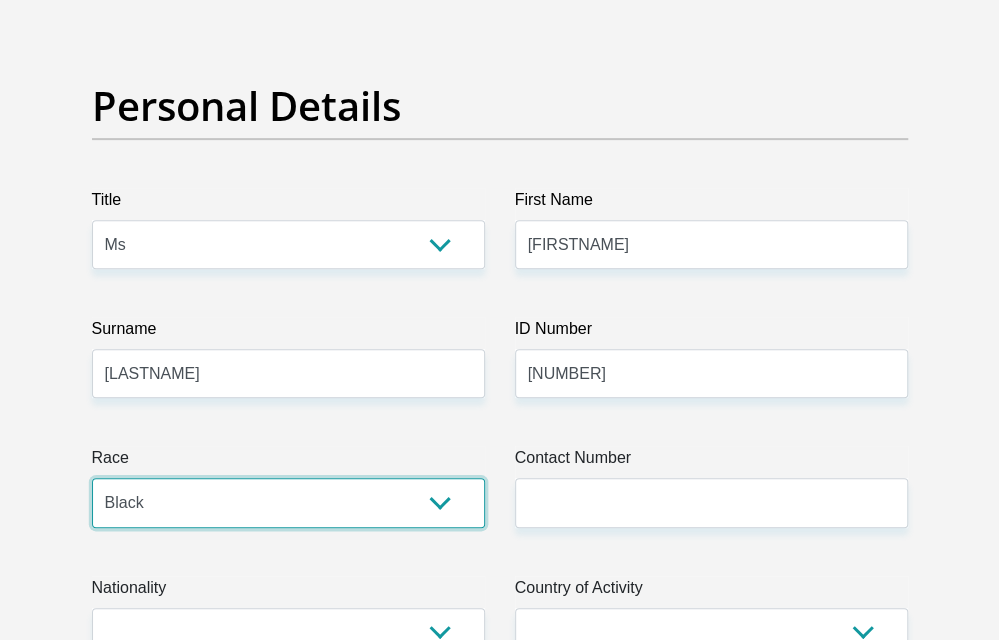 click on "Black
Coloured
Indian
White
Other" at bounding box center [288, 502] 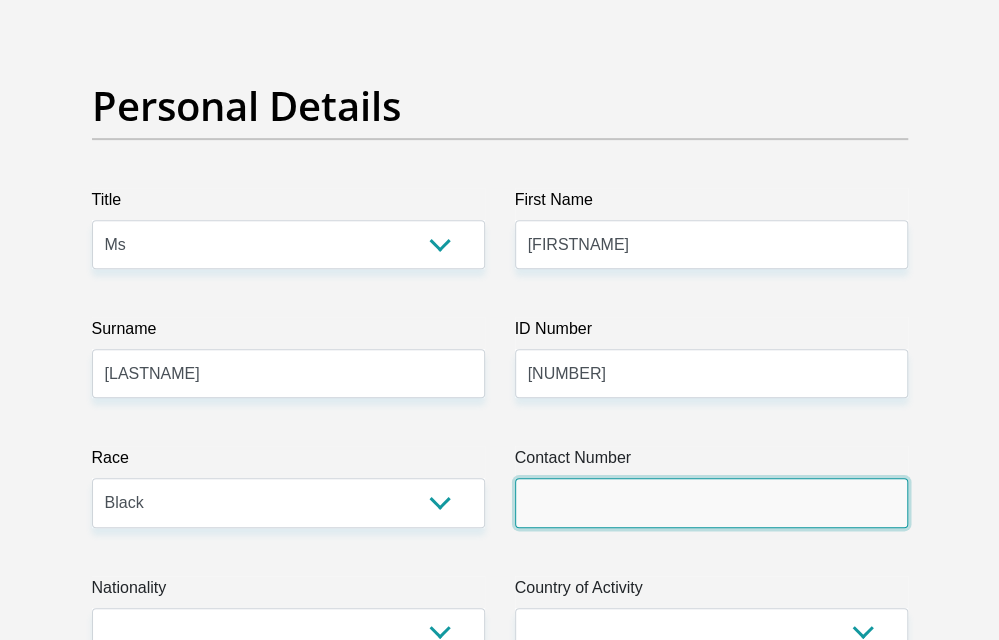 click on "Contact Number" at bounding box center [711, 502] 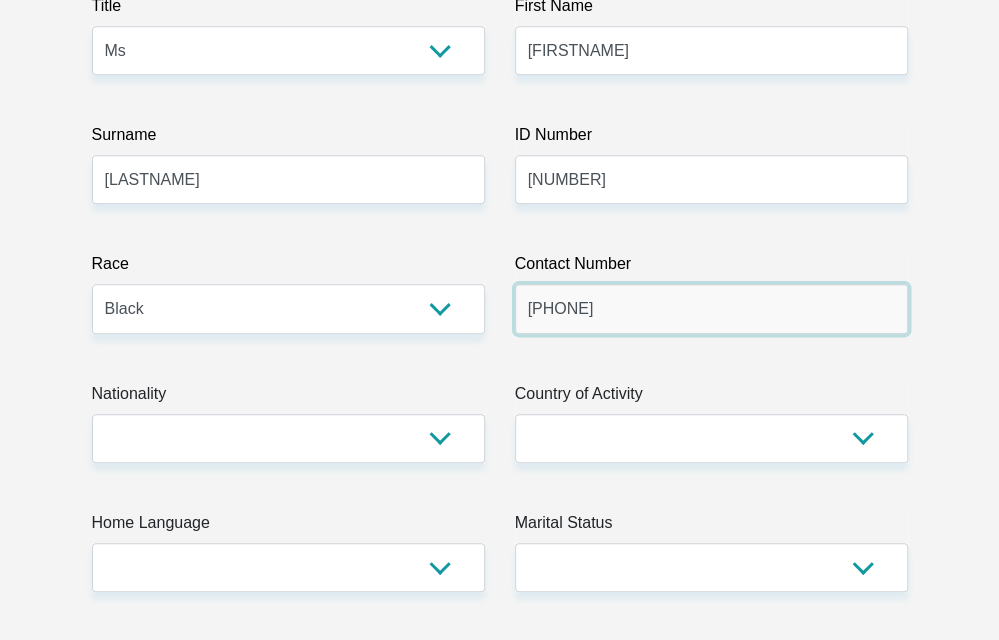 scroll, scrollTop: 400, scrollLeft: 0, axis: vertical 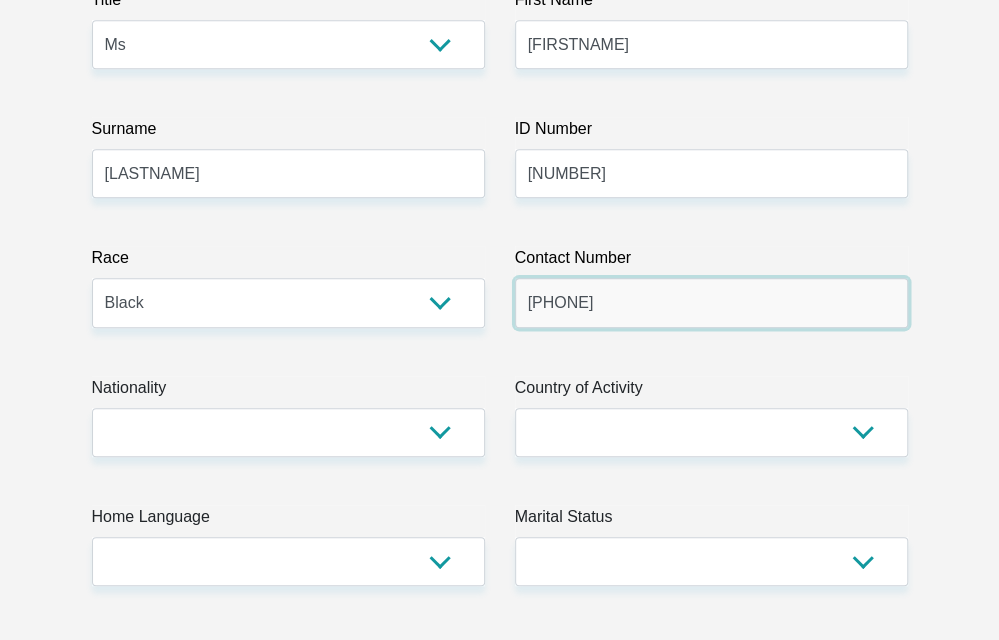 type on "[PHONE]" 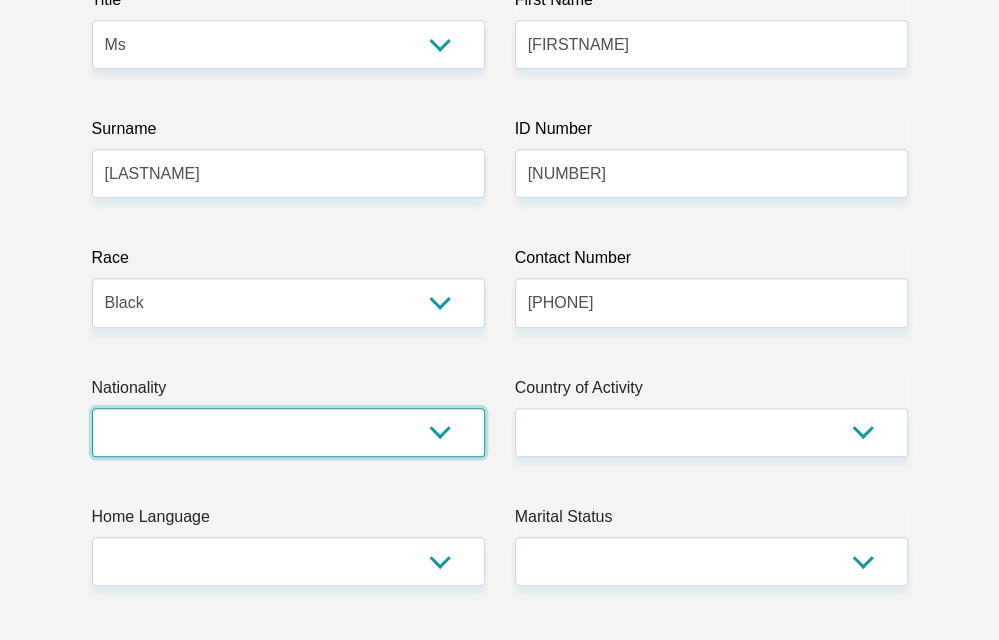 click on "South Africa
Afghanistan
Aland Islands
Albania
Algeria
America Samoa
American Virgin Islands
Andorra
Angola
Anguilla
Antarctica
Antigua and Barbuda
Argentina
Armenia
Aruba
Ascension Island
Australia
Austria
Azerbaijan
Bahamas
Bahrain
Bangladesh
Barbados
Chad" at bounding box center (288, 432) 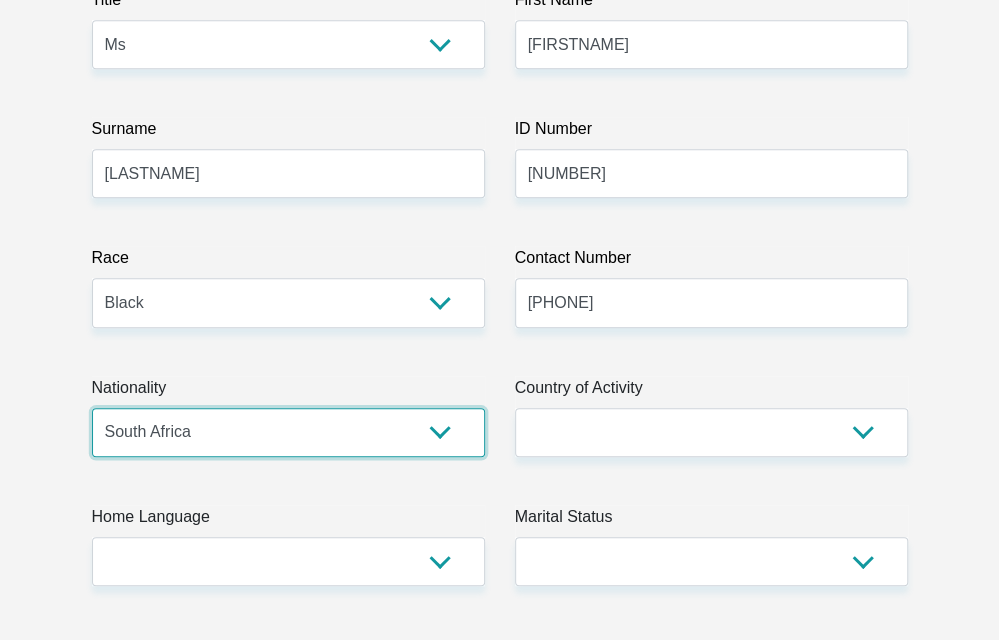 click on "South Africa
Afghanistan
Aland Islands
Albania
Algeria
America Samoa
American Virgin Islands
Andorra
Angola
Anguilla
Antarctica
Antigua and Barbuda
Argentina
Armenia
Aruba
Ascension Island
Australia
Austria
Azerbaijan
Bahamas
Bahrain
Bangladesh
Barbados
Chad" at bounding box center [288, 432] 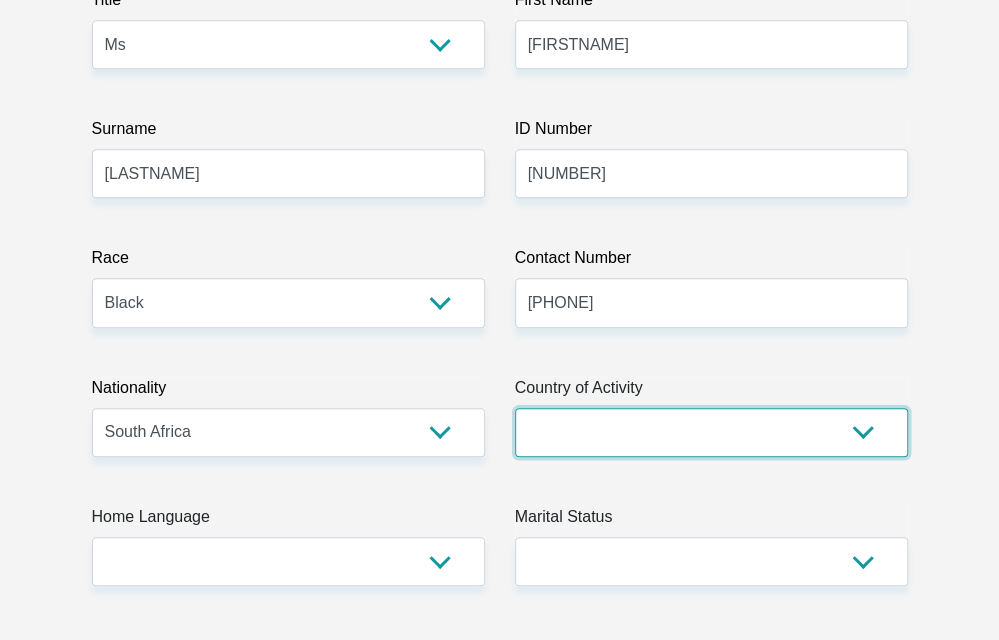 click on "South Africa
Afghanistan
Aland Islands
Albania
Algeria
America Samoa
American Virgin Islands
Andorra
Angola
Anguilla
Antarctica
Antigua and Barbuda
Argentina
Armenia
Aruba
Ascension Island
Australia
Austria
Azerbaijan
Chad" at bounding box center [711, 432] 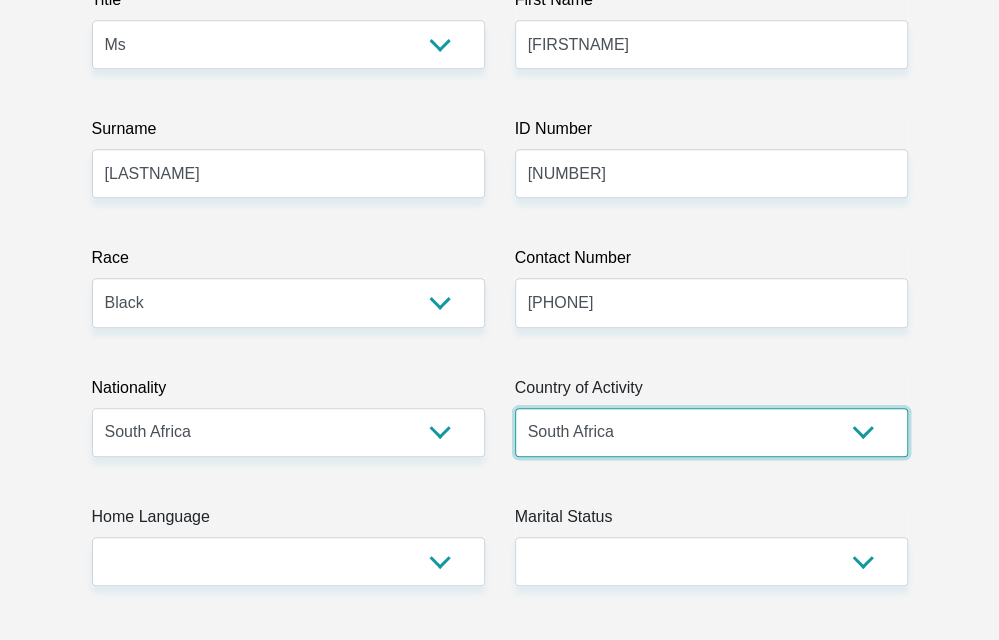 click on "South Africa
Afghanistan
Aland Islands
Albania
Algeria
America Samoa
American Virgin Islands
Andorra
Angola
Anguilla
Antarctica
Antigua and Barbuda
Argentina
Armenia
Aruba
Ascension Island
Australia
Austria
Azerbaijan
Chad" at bounding box center (711, 432) 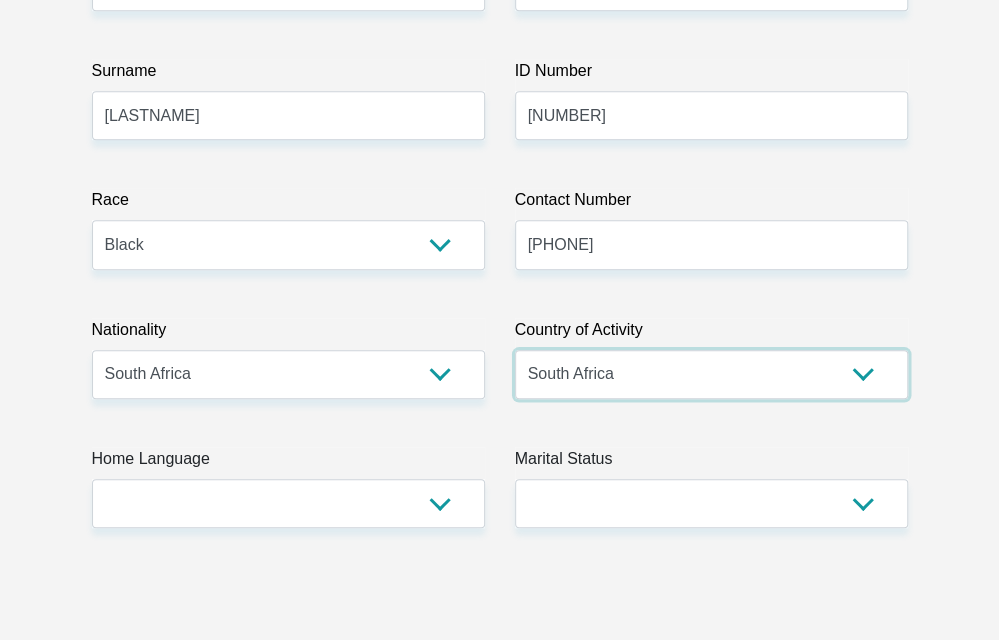 scroll, scrollTop: 500, scrollLeft: 0, axis: vertical 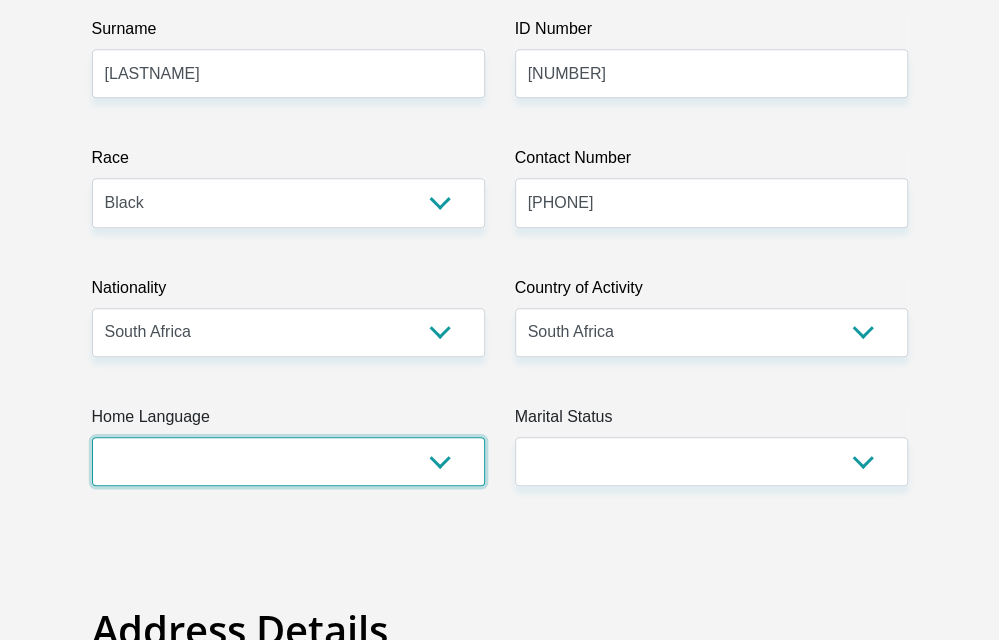 click on "Afrikaans
English
Sepedi
South Ndebele
Southern Sotho
Swati
Tsonga
Tswana
Venda
Xhosa
Zulu
Other" at bounding box center [288, 461] 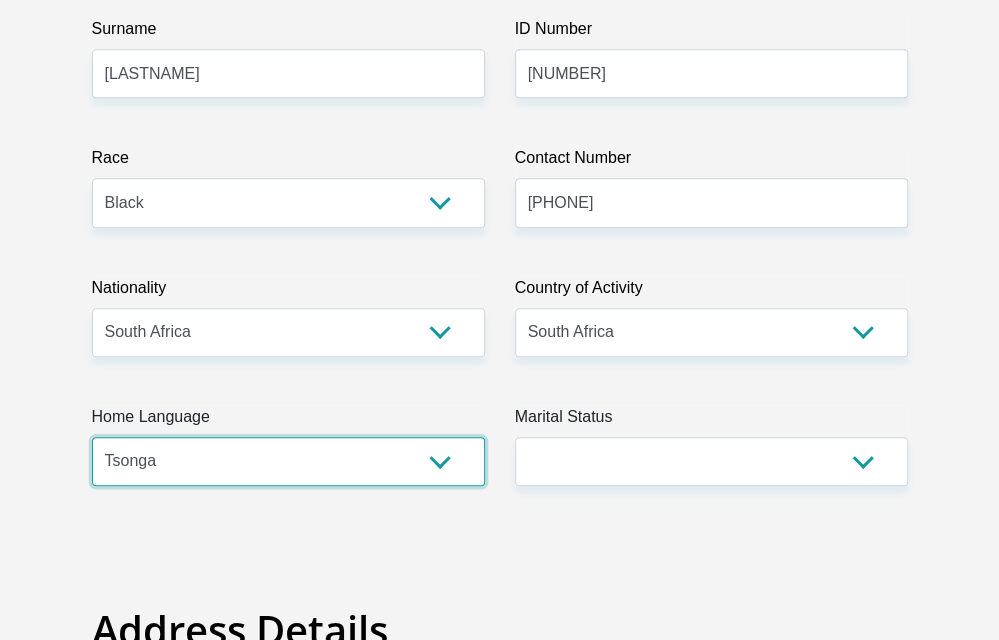 click on "Afrikaans
English
Sepedi
South Ndebele
Southern Sotho
Swati
Tsonga
Tswana
Venda
Xhosa
Zulu
Other" at bounding box center [288, 461] 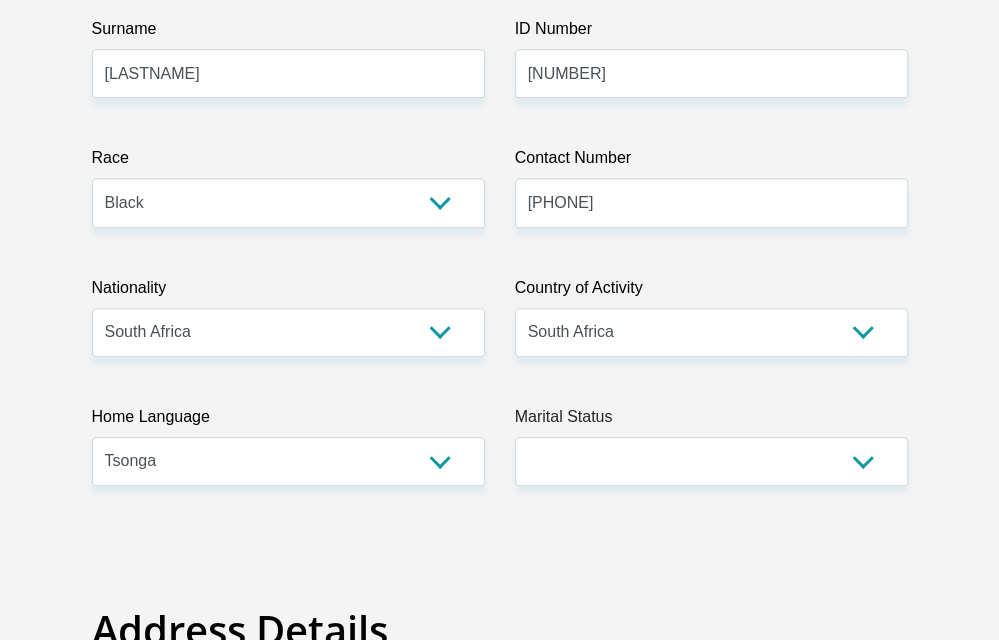 click on "Title
Mr
Ms
Mrs
Dr
Other
First Name
[FIRSTNAME]
Surname
[LASTNAME]
ID Number
[NUMBER]
Please input valid ID number
Race
Black
Coloured
Indian
White
Other
Contact Number
[PHONE]
Please input valid contact number
Nationality
South Africa
Afghanistan
Aland Islands  Albania  Algeria" at bounding box center (500, 3210) 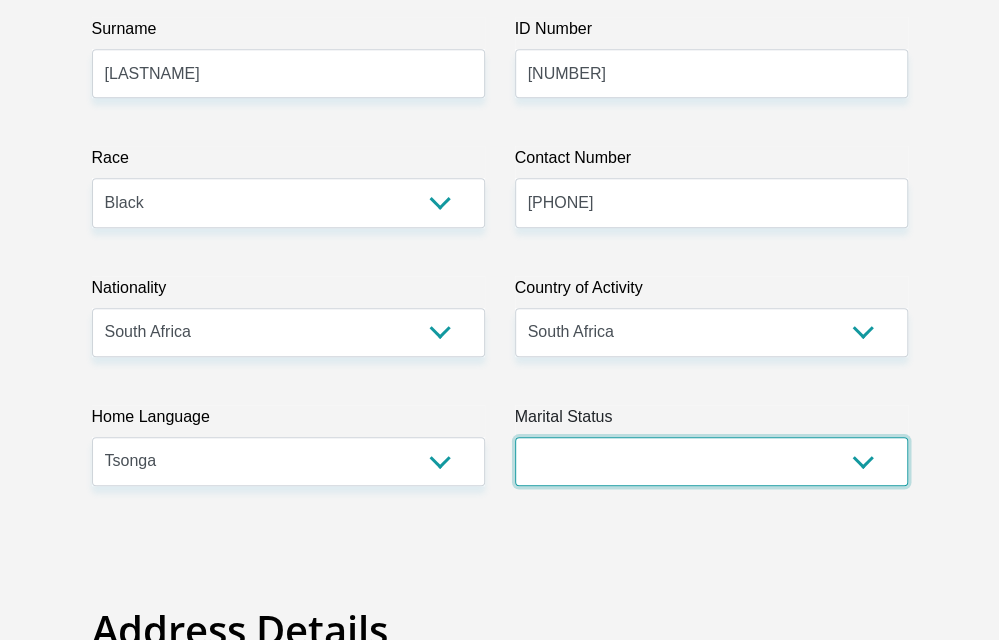click on "Married ANC
Single
Divorced
Widowed
Married COP or Customary Law" at bounding box center [711, 461] 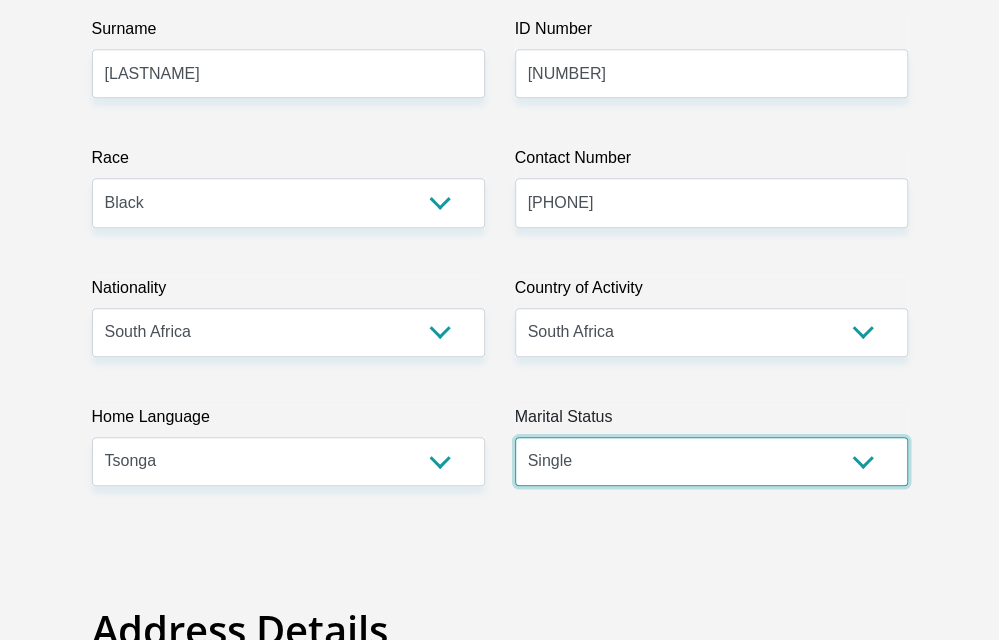 click on "Married ANC
Single
Divorced
Widowed
Married COP or Customary Law" at bounding box center (711, 461) 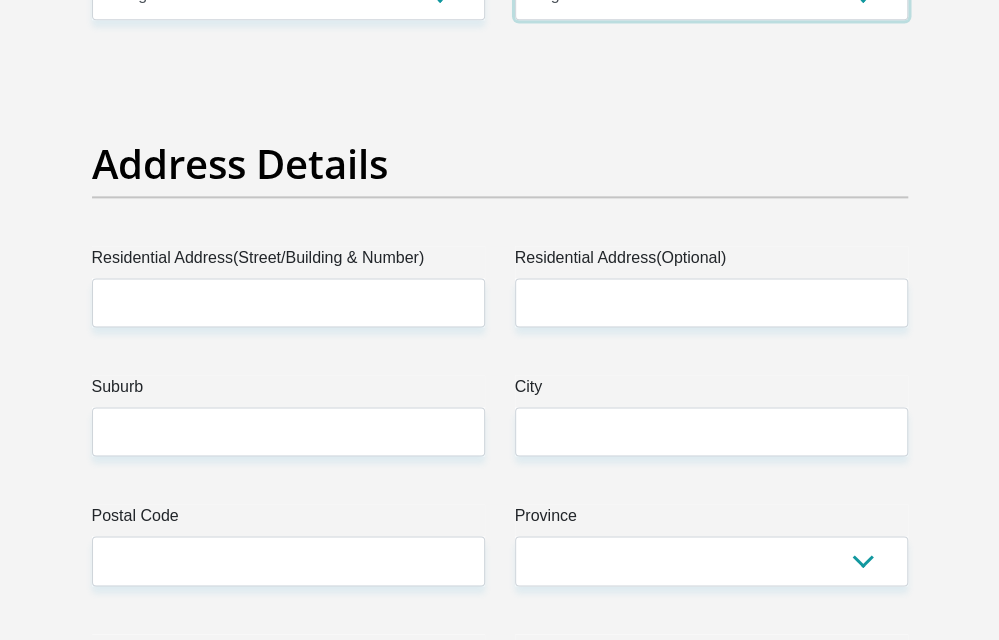 scroll, scrollTop: 1000, scrollLeft: 0, axis: vertical 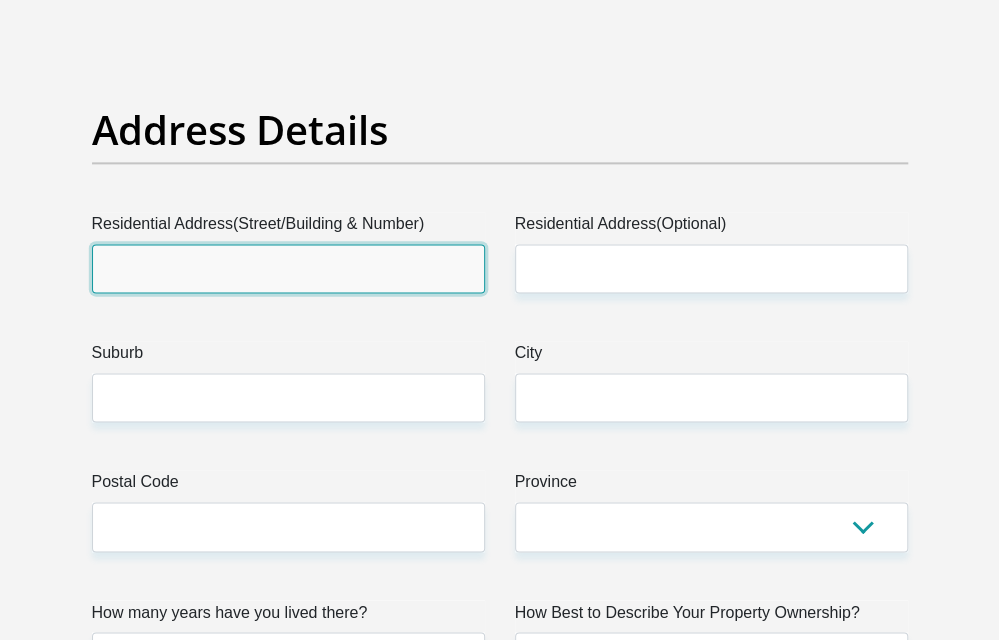 click on "Residential Address(Street/Building & Number)" at bounding box center [288, 268] 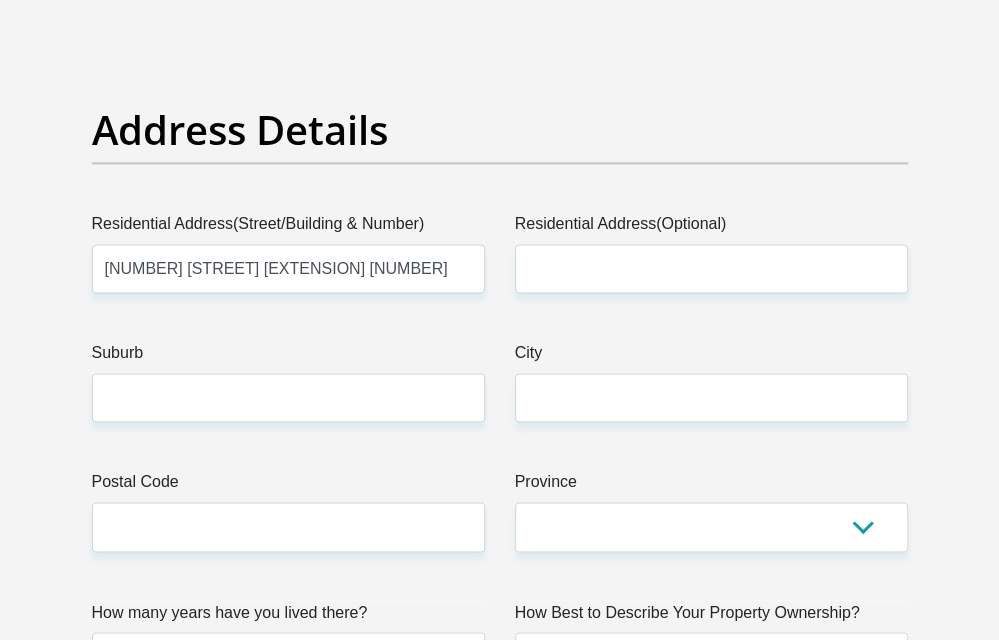 type on "extension [NUMBER]" 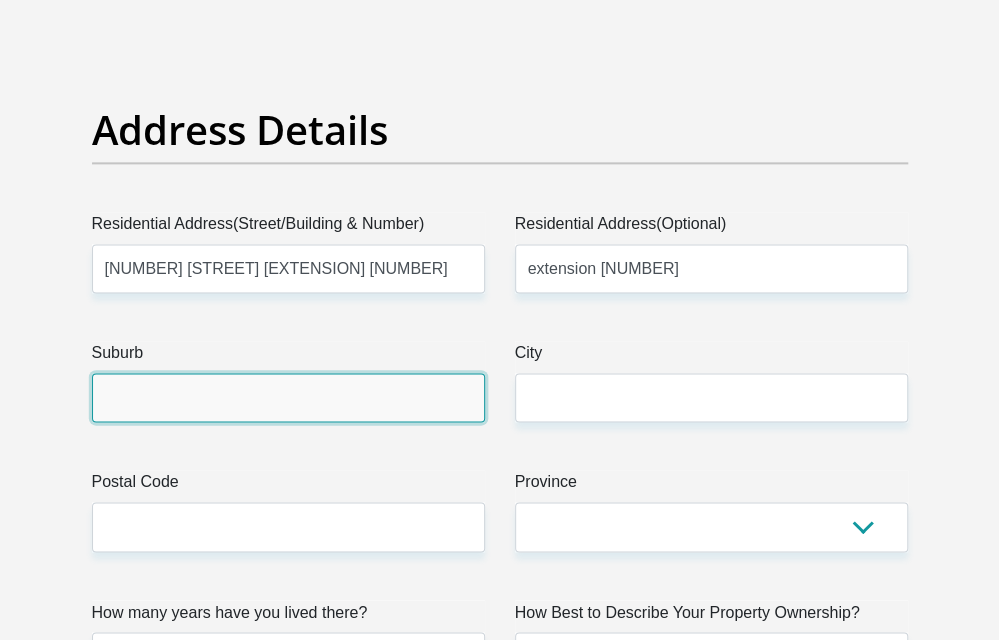type on "[CITY] [STATE] [EXTENSION] [NUMBER]" 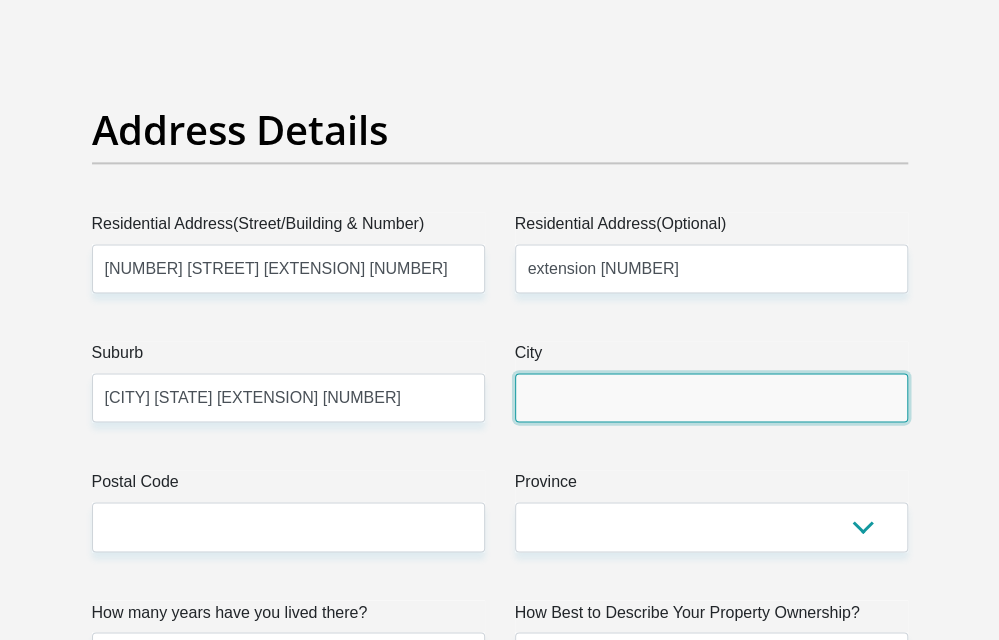 type on "[CITY] [STATE] [EXTENSION] [NUMBER]" 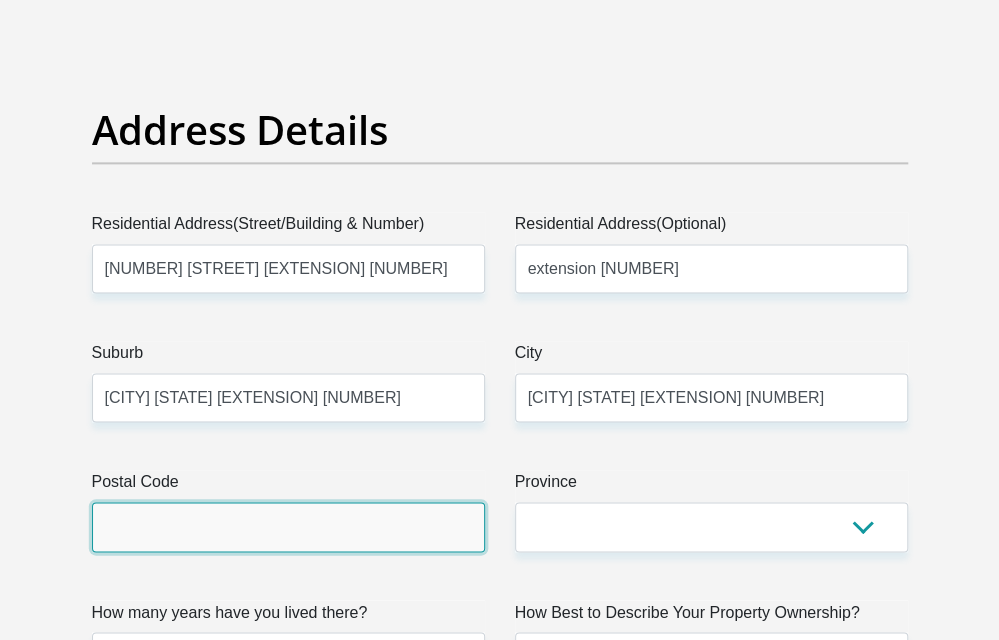 type on "0008" 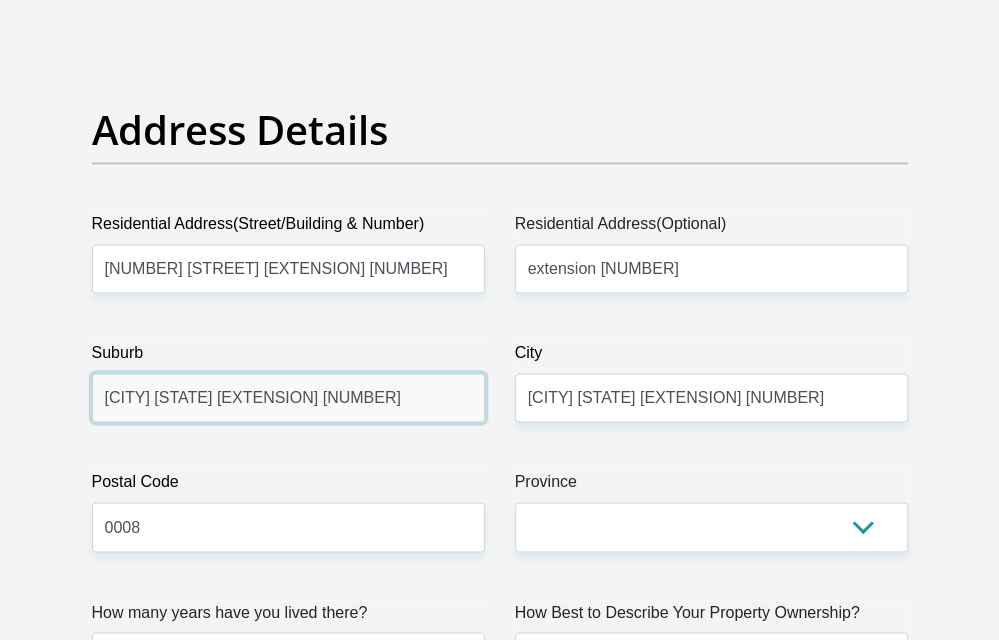click on "[CITY] [STATE] [EXTENSION] [NUMBER]" at bounding box center (288, 397) 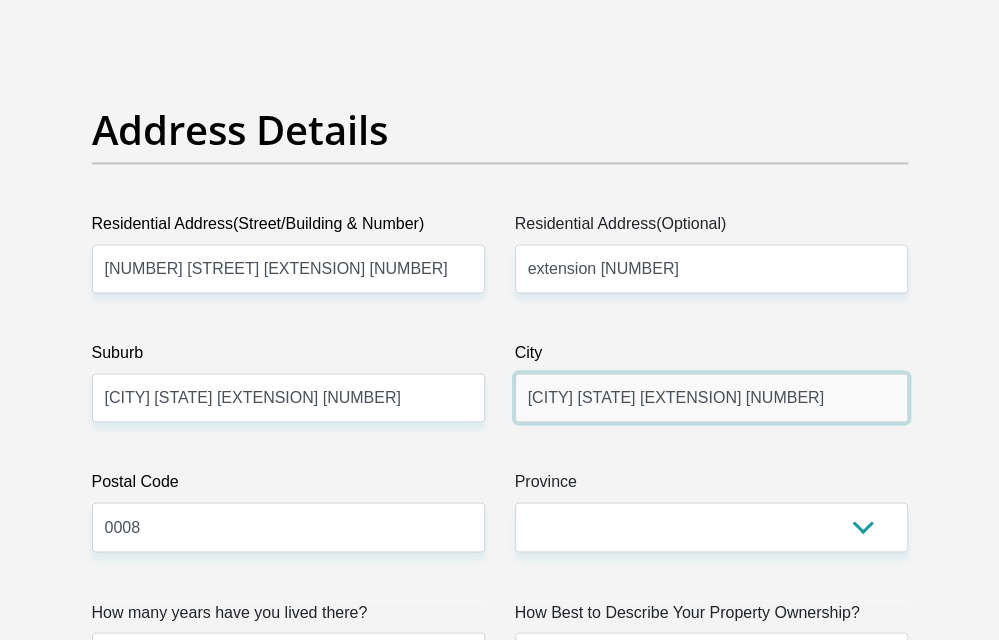 click on "[CITY] [STATE] [EXTENSION] [NUMBER]" at bounding box center [711, 397] 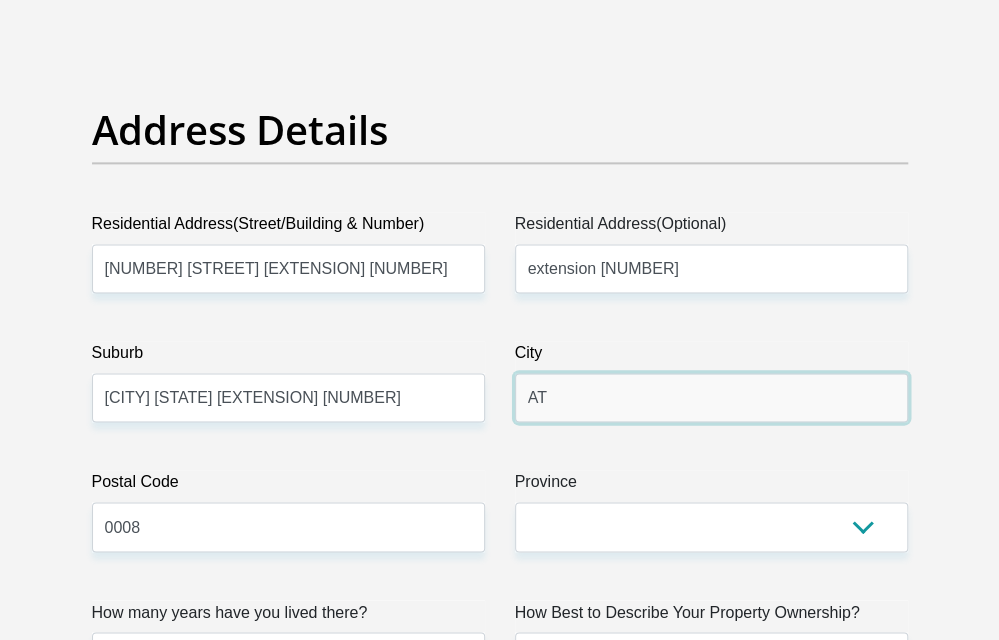 type on "A" 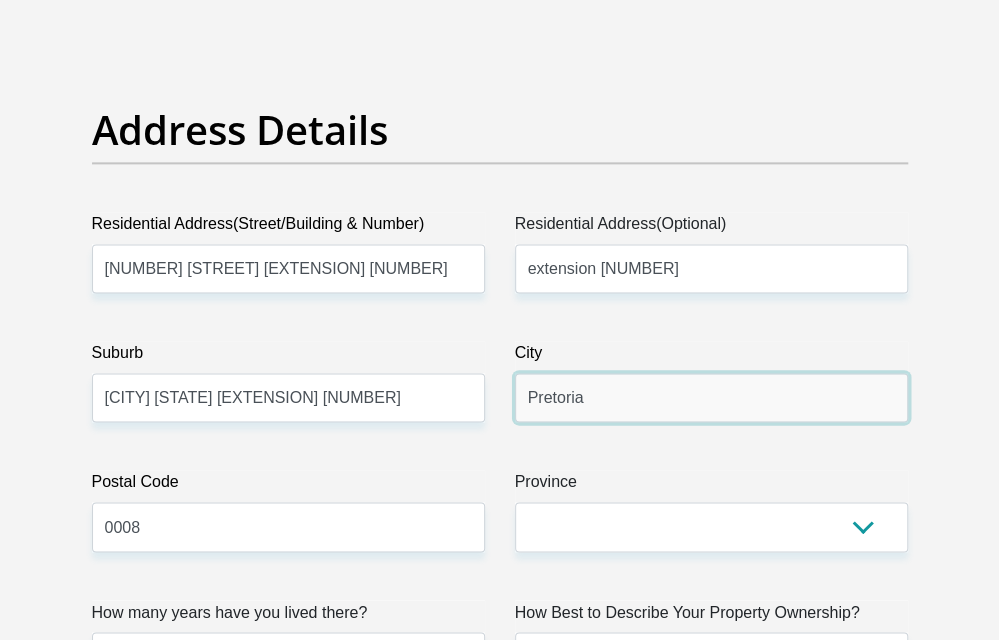 type on "Pretoria" 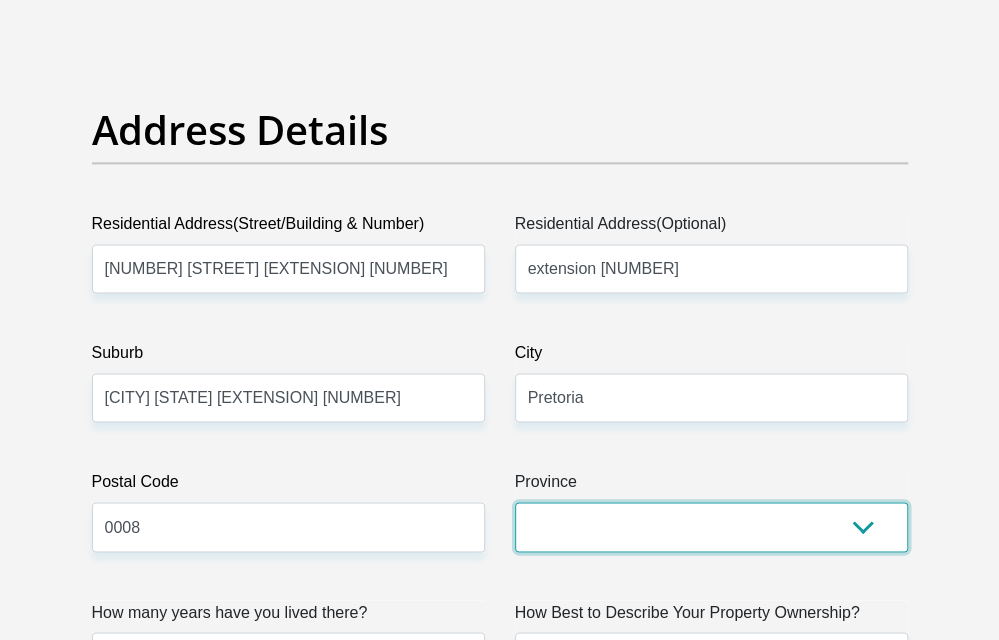 click on "Eastern Cape
Free State
Gauteng
KwaZulu-Natal
Limpopo
Mpumalanga
Northern Cape
North West
Western Cape" at bounding box center [711, 526] 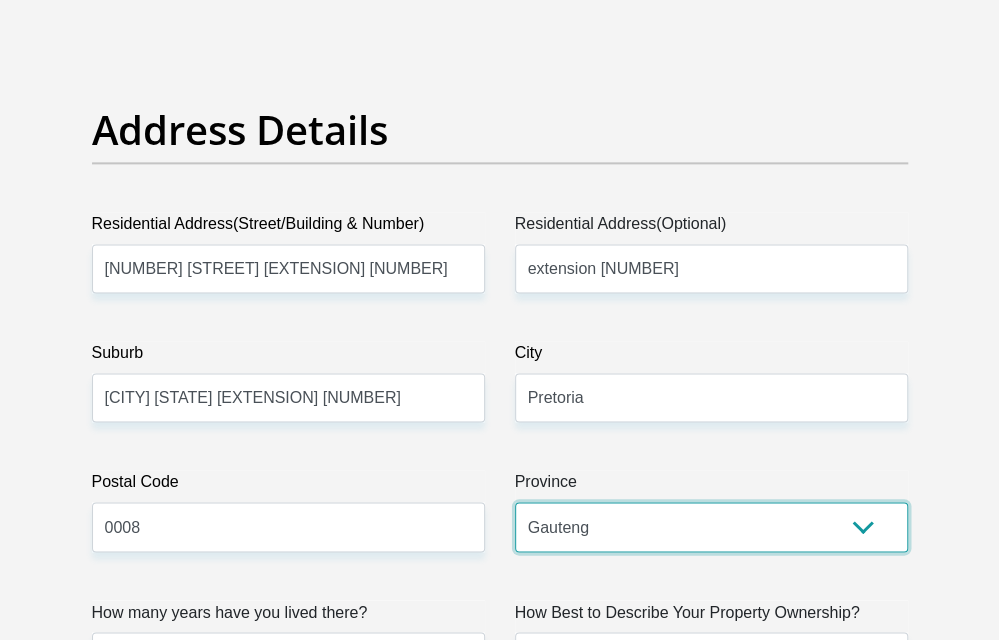 click on "Eastern Cape
Free State
Gauteng
KwaZulu-Natal
Limpopo
Mpumalanga
Northern Cape
North West
Western Cape" at bounding box center (711, 526) 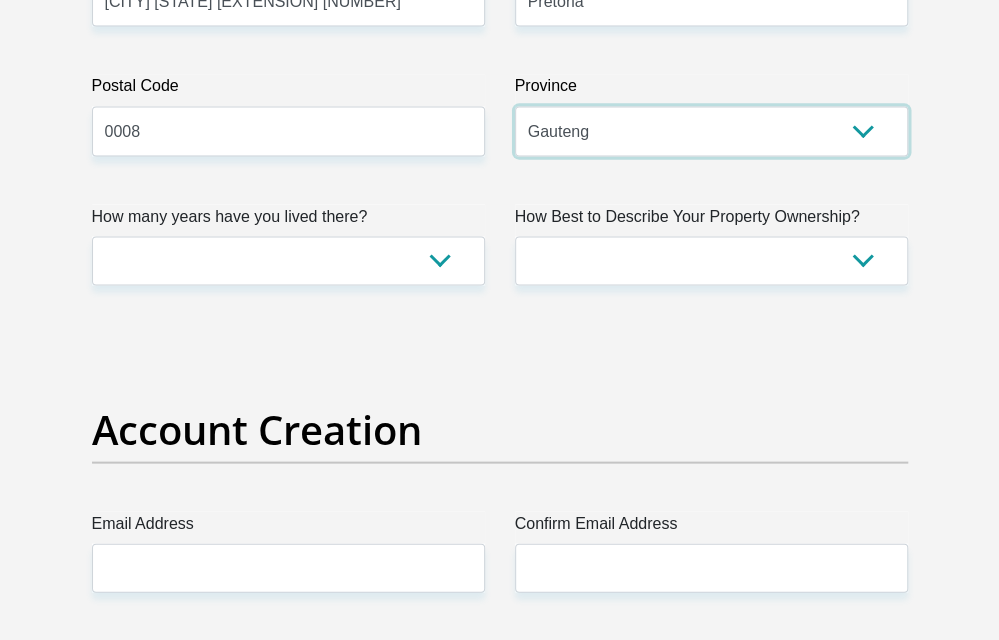 scroll, scrollTop: 1400, scrollLeft: 0, axis: vertical 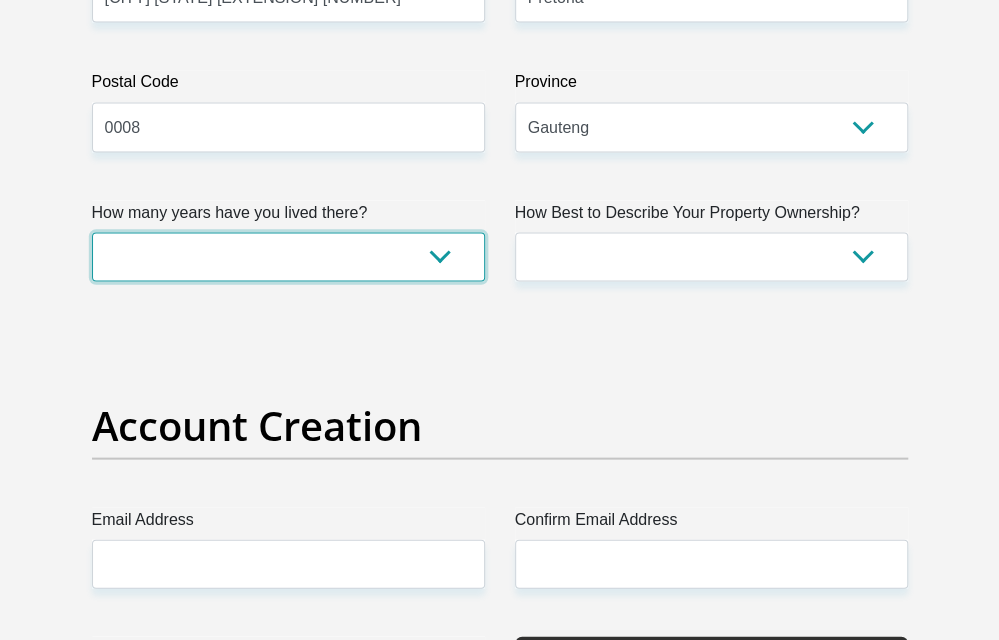 click on "less than 1 year
1-3 years
3-5 years
5+ years" at bounding box center (288, 256) 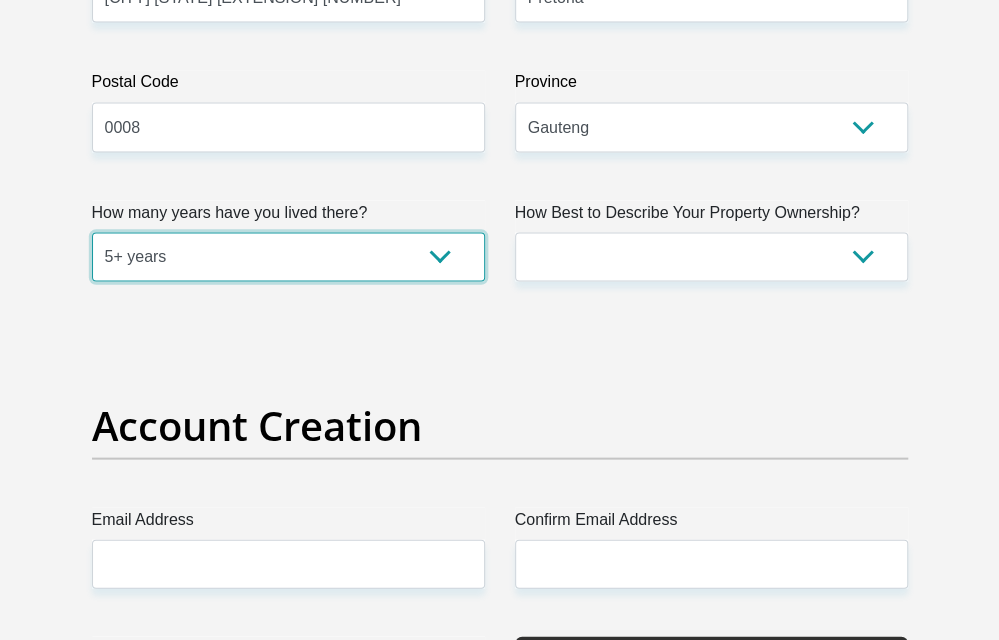 click on "less than 1 year
1-3 years
3-5 years
5+ years" at bounding box center [288, 256] 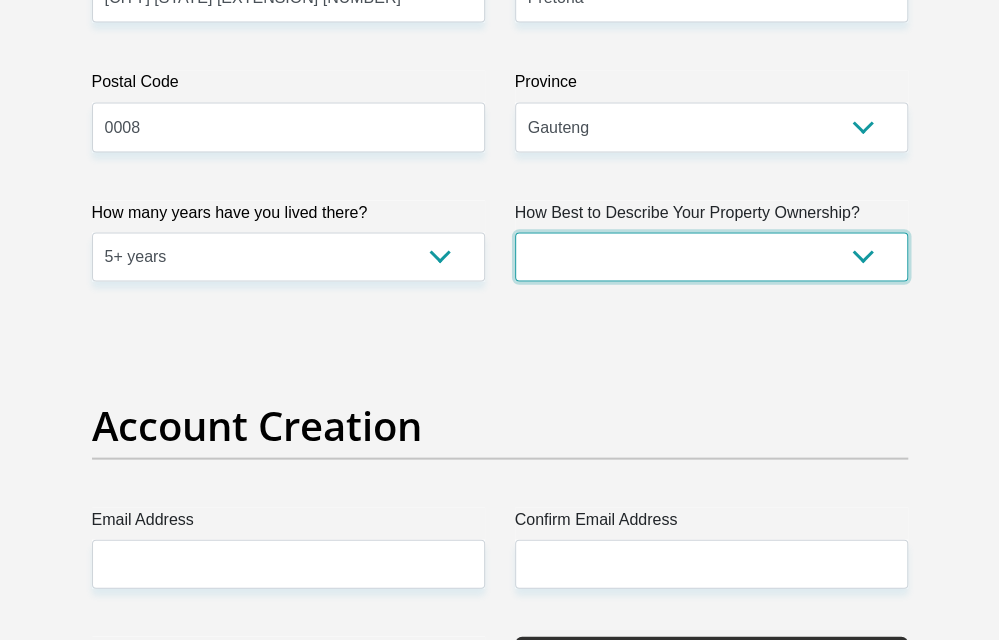 click on "Owned
Rented
Family Owned
Company Dwelling" at bounding box center [711, 256] 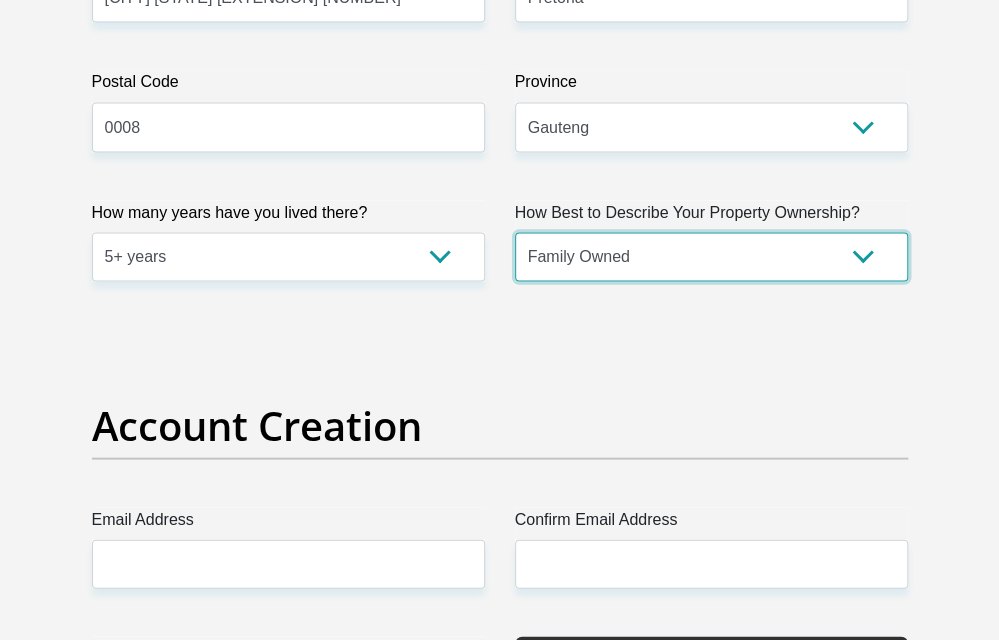 click on "Owned
Rented
Family Owned
Company Dwelling" at bounding box center [711, 256] 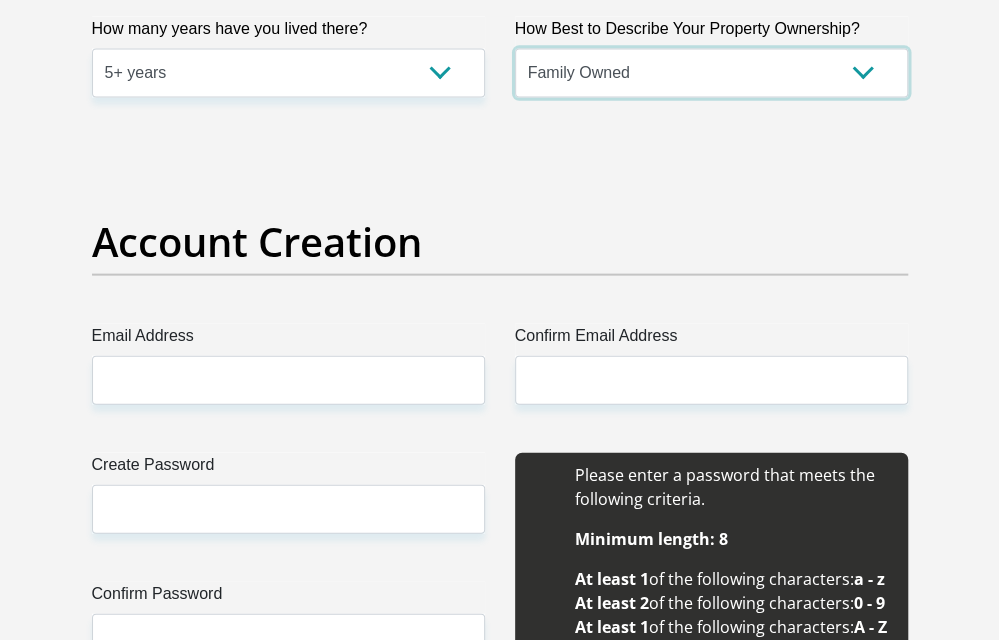 scroll, scrollTop: 1600, scrollLeft: 0, axis: vertical 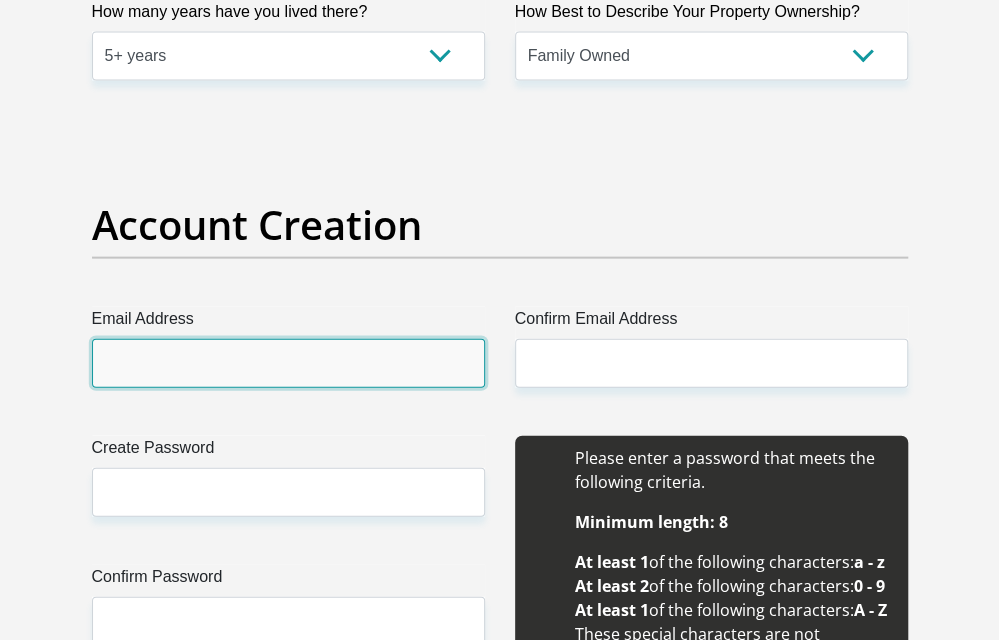 click on "Email Address" at bounding box center (288, 363) 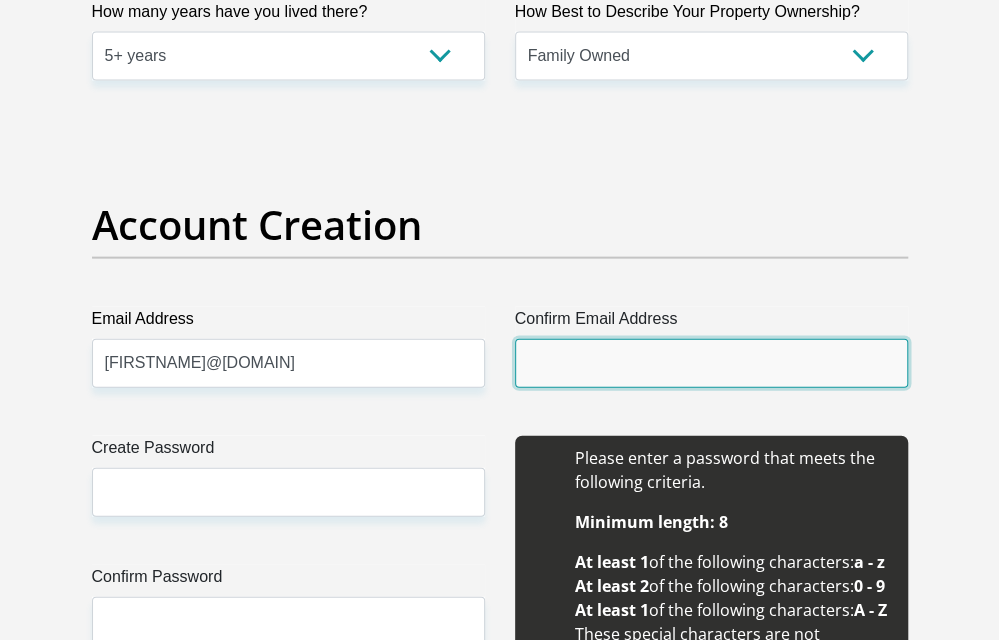 click on "Confirm Email Address" at bounding box center [711, 363] 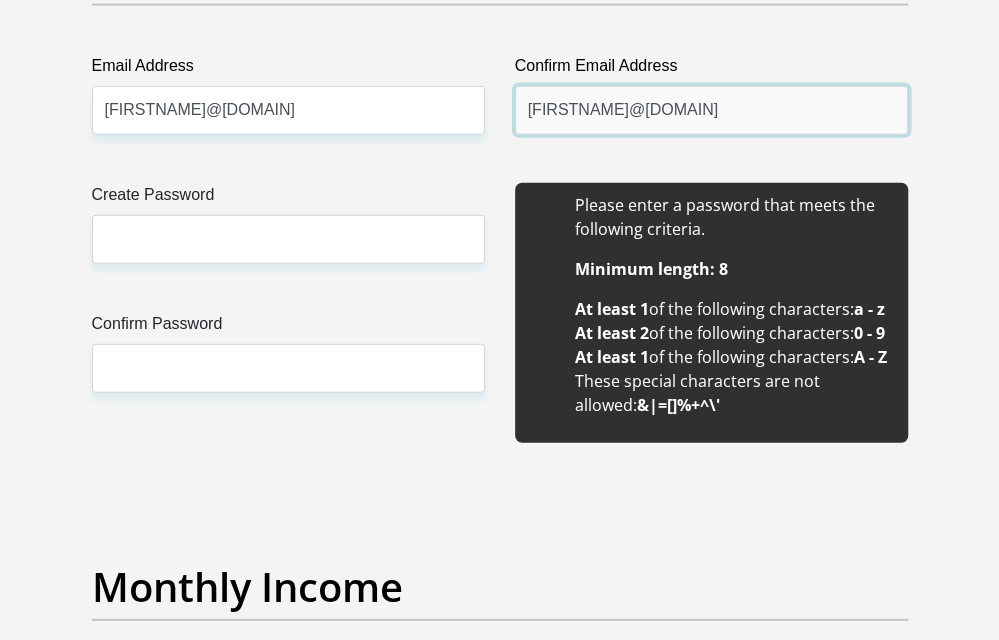 scroll, scrollTop: 1900, scrollLeft: 0, axis: vertical 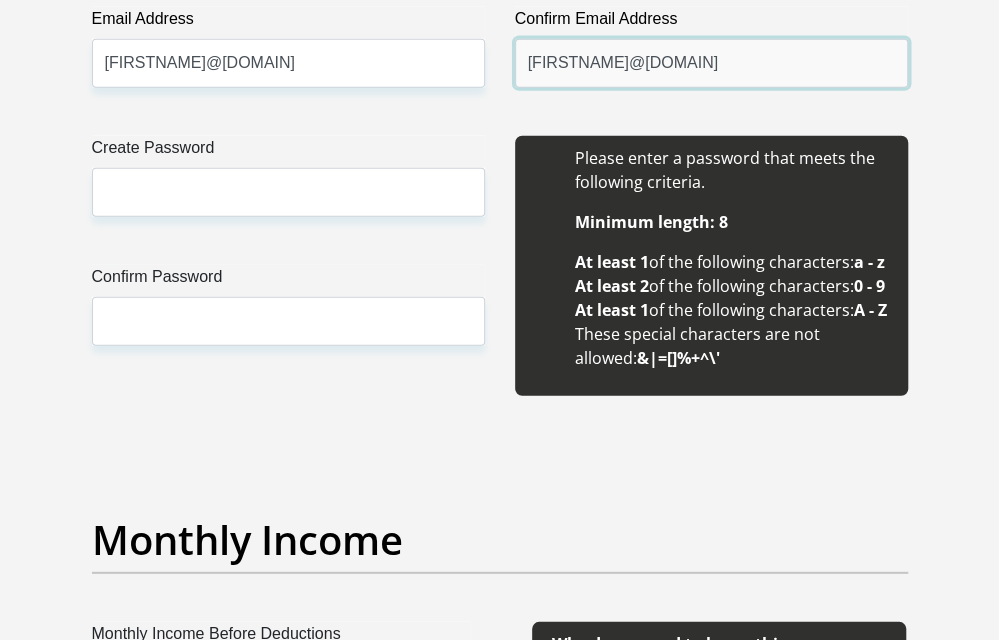 type on "[FIRSTNAME]@[DOMAIN]" 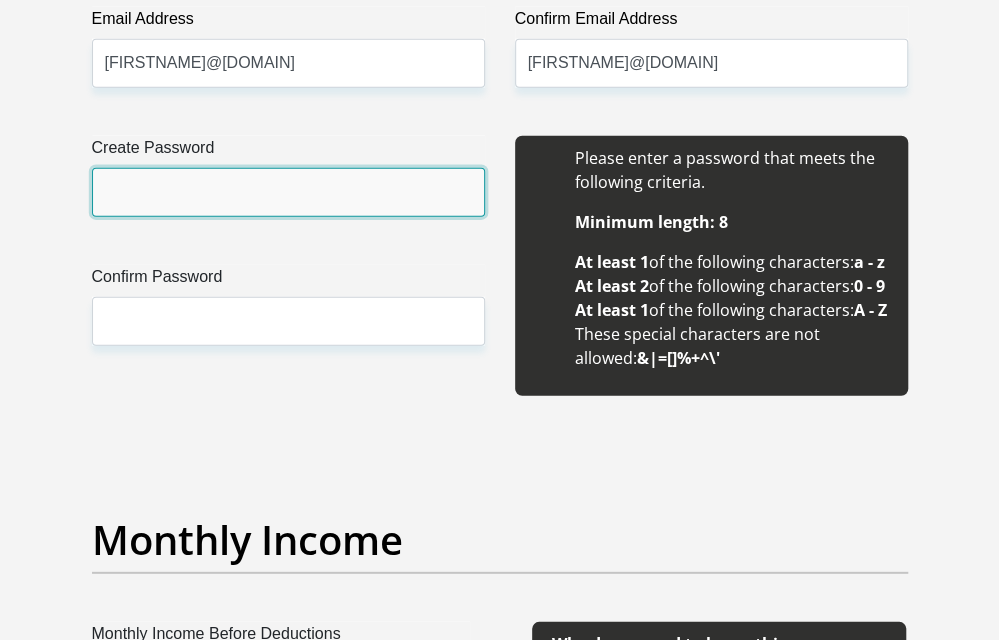 click on "Create Password" at bounding box center (288, 192) 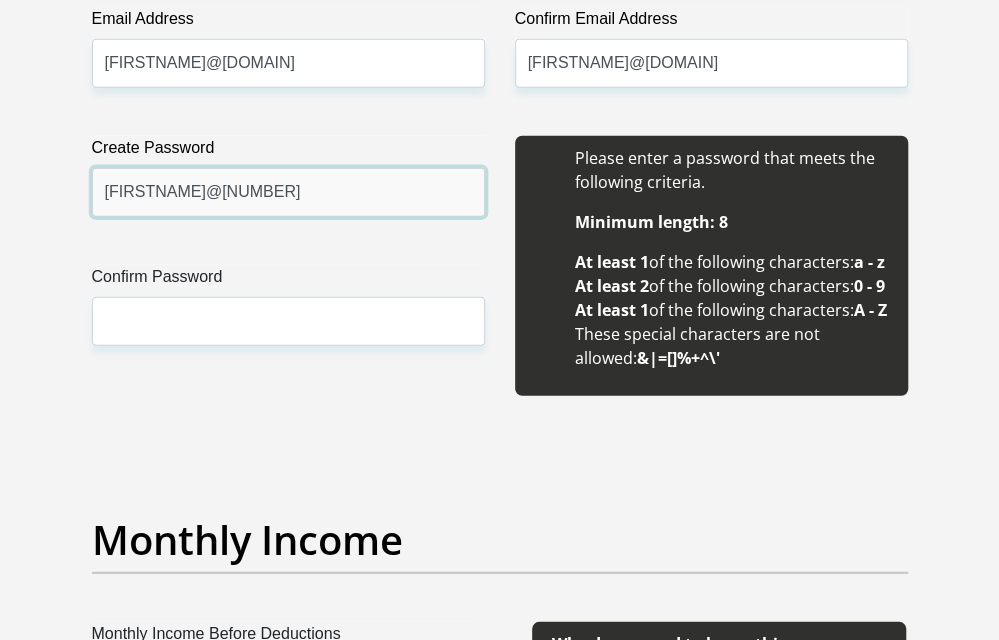 type on "[FIRSTNAME]@[NUMBER]" 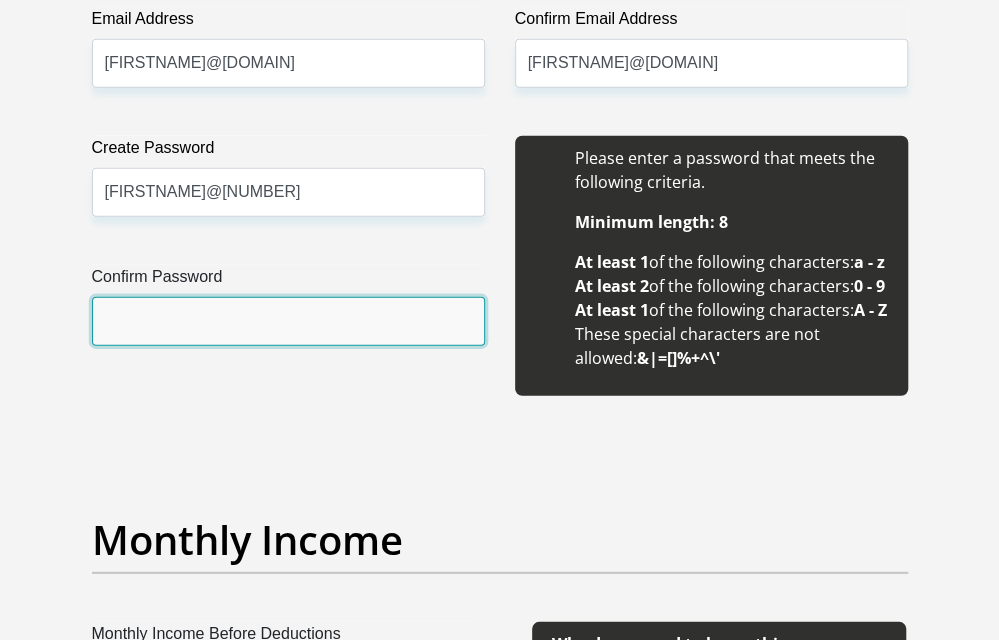 click on "Confirm Password" at bounding box center (288, 321) 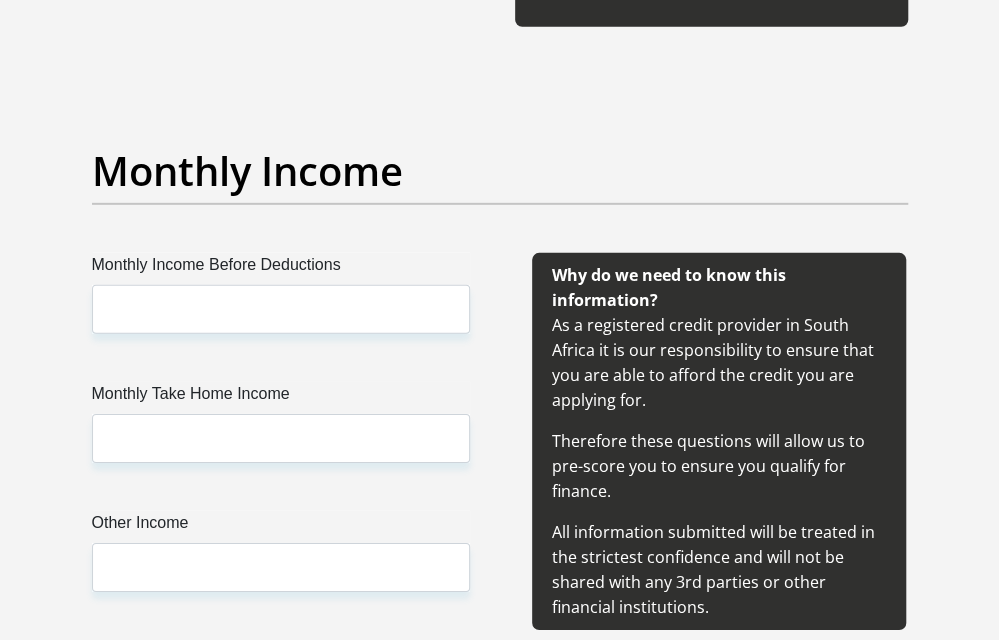 scroll, scrollTop: 2300, scrollLeft: 0, axis: vertical 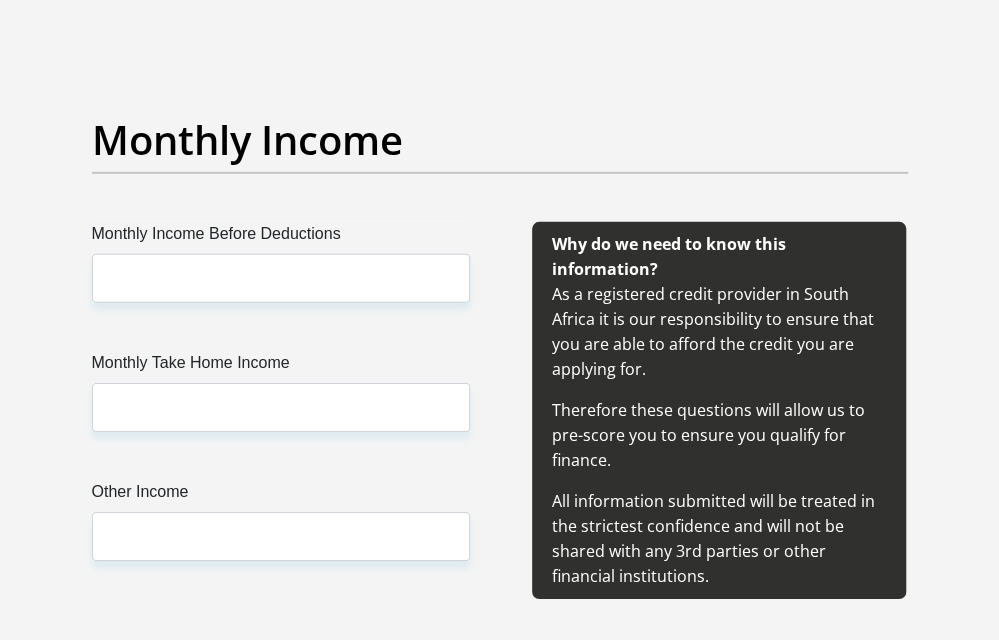 type on "[FIRSTNAME]@[NUMBER]" 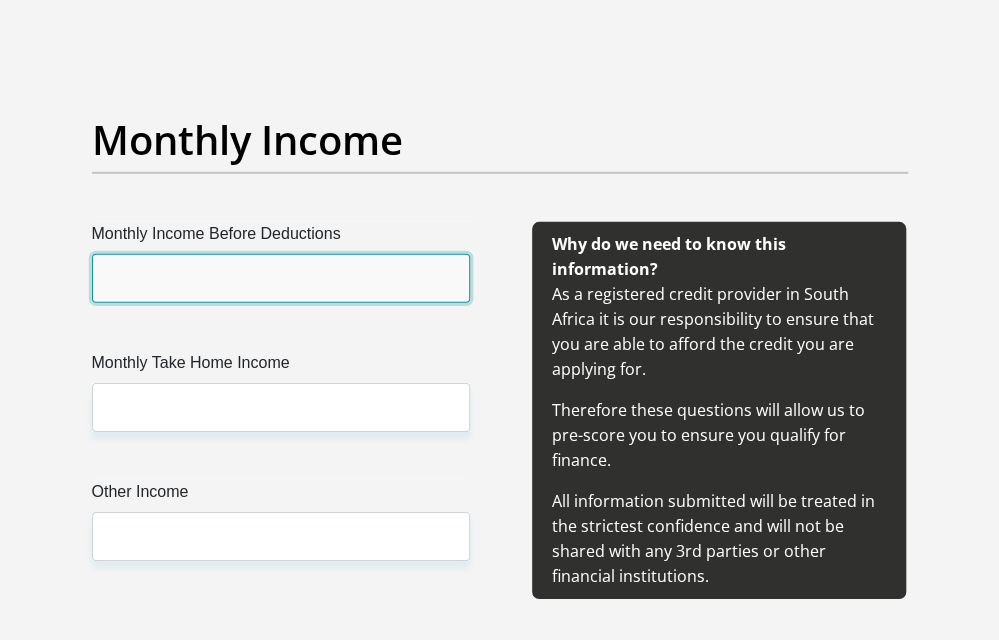 click on "Monthly Income Before Deductions" at bounding box center [281, 278] 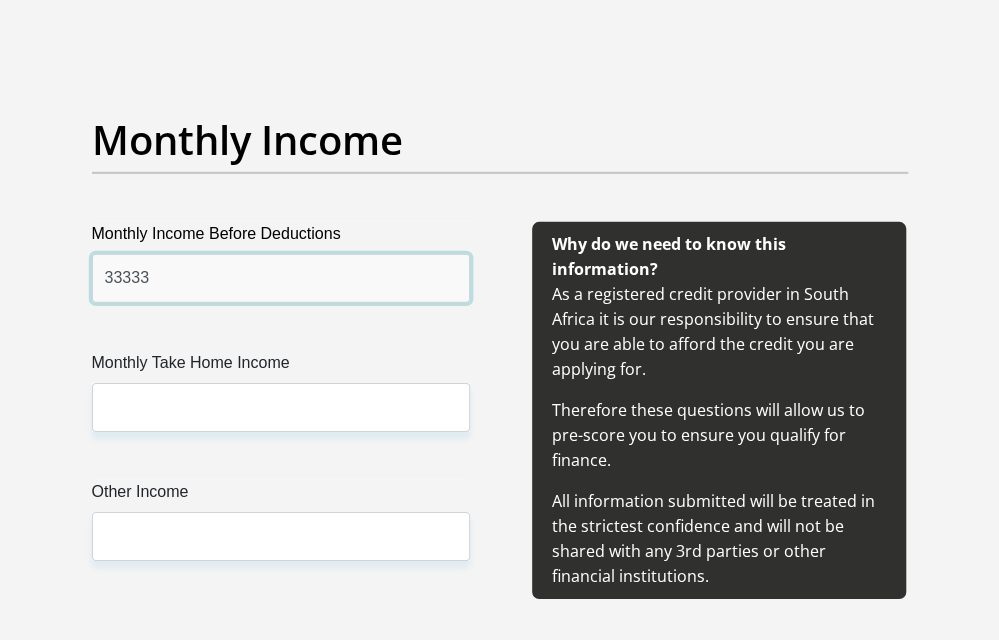 type on "33333" 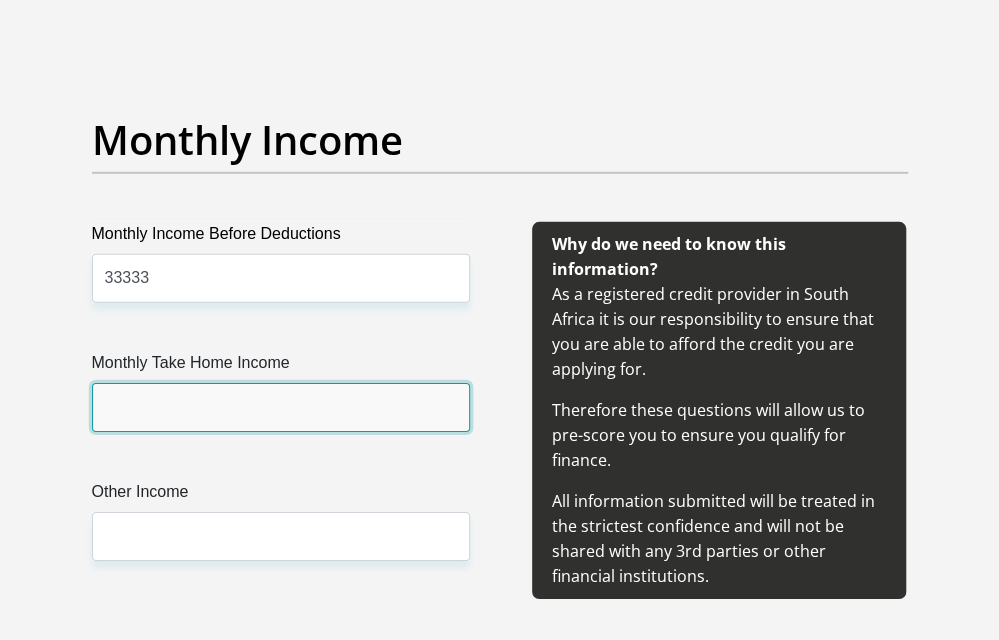click on "Monthly Take Home Income" at bounding box center [281, 407] 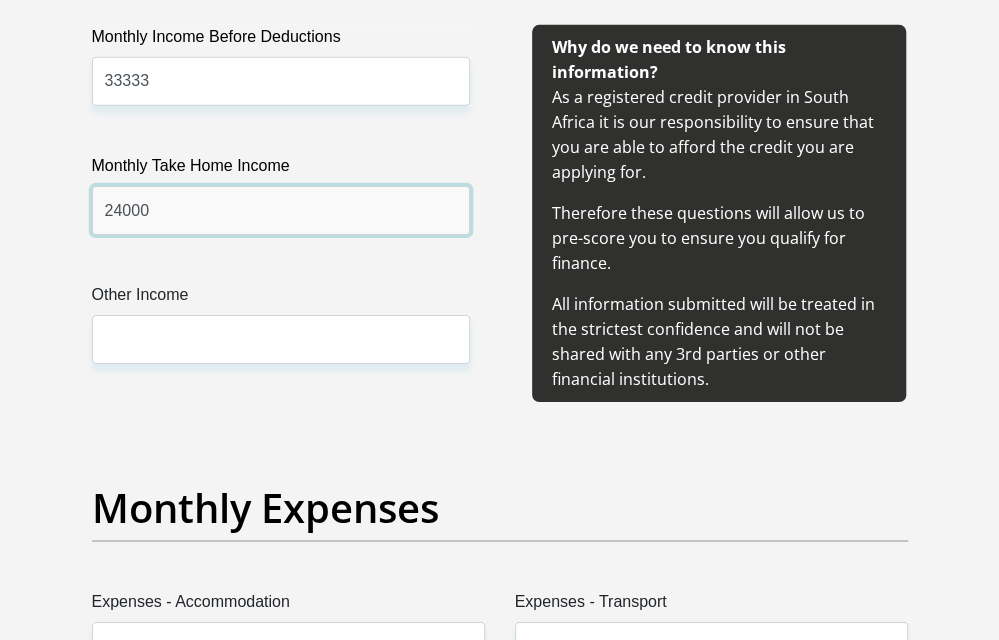 scroll, scrollTop: 2500, scrollLeft: 0, axis: vertical 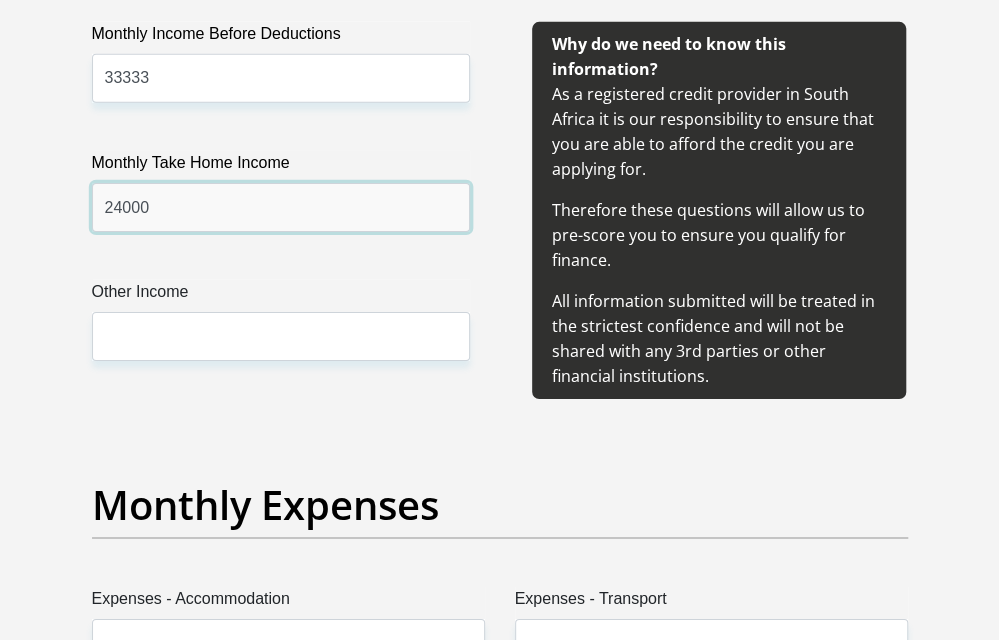 type on "24000" 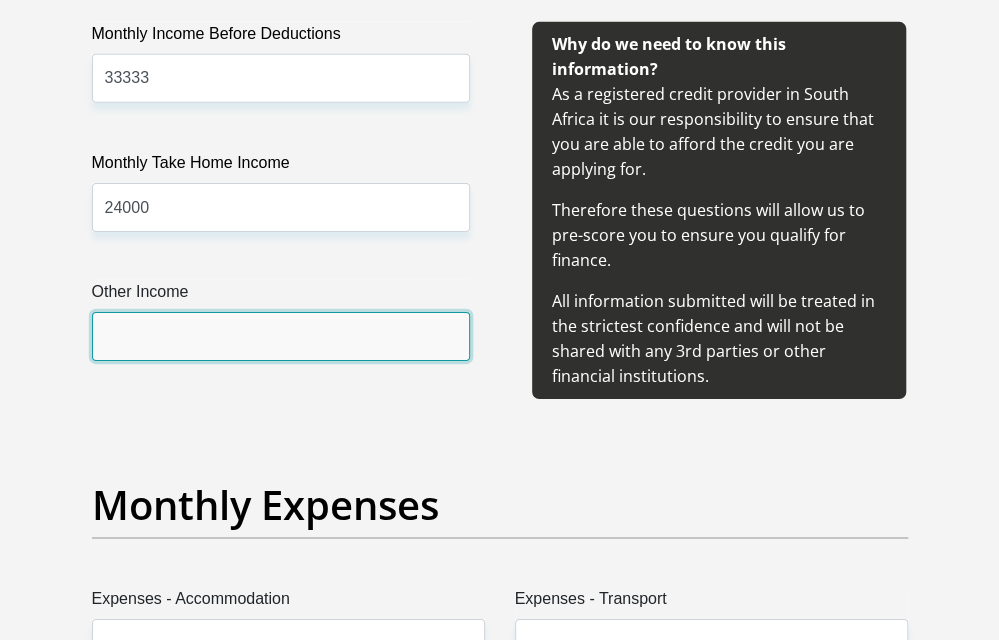 click on "Other Income" at bounding box center (281, 336) 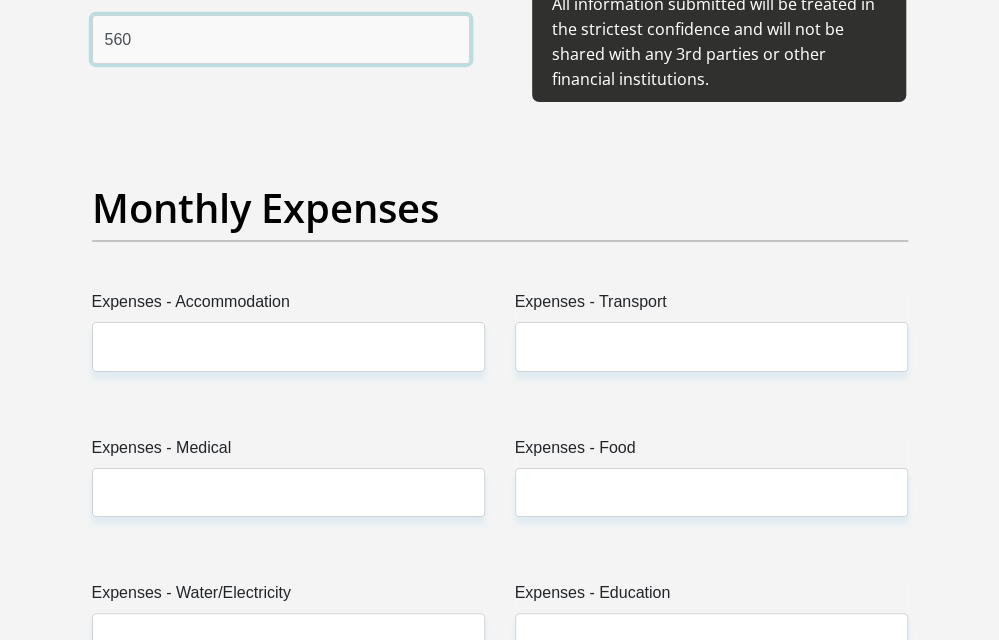 scroll, scrollTop: 2800, scrollLeft: 0, axis: vertical 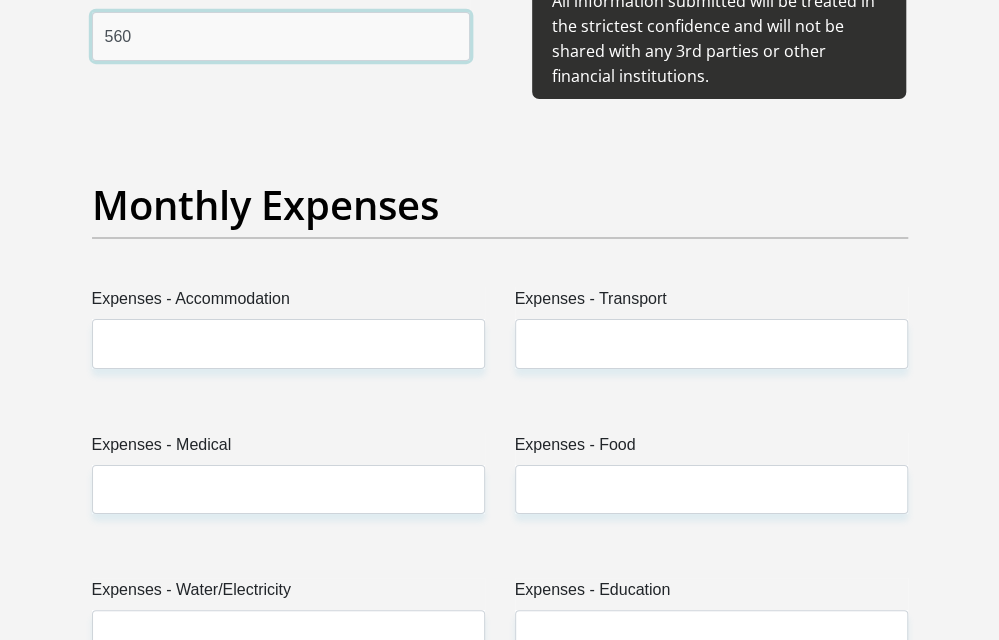 type on "560" 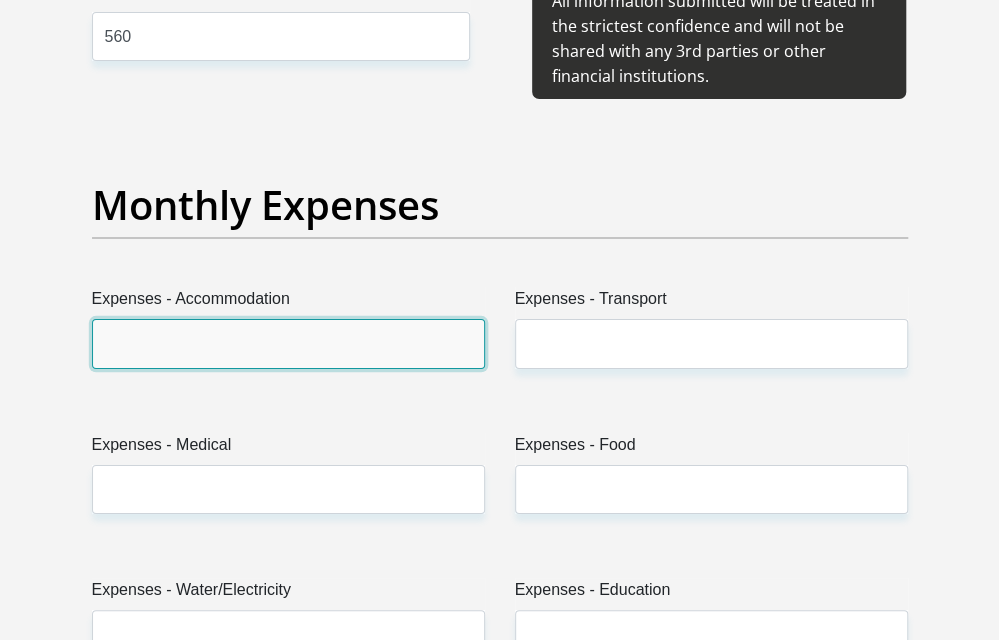 click on "Expenses - Accommodation" at bounding box center [288, 343] 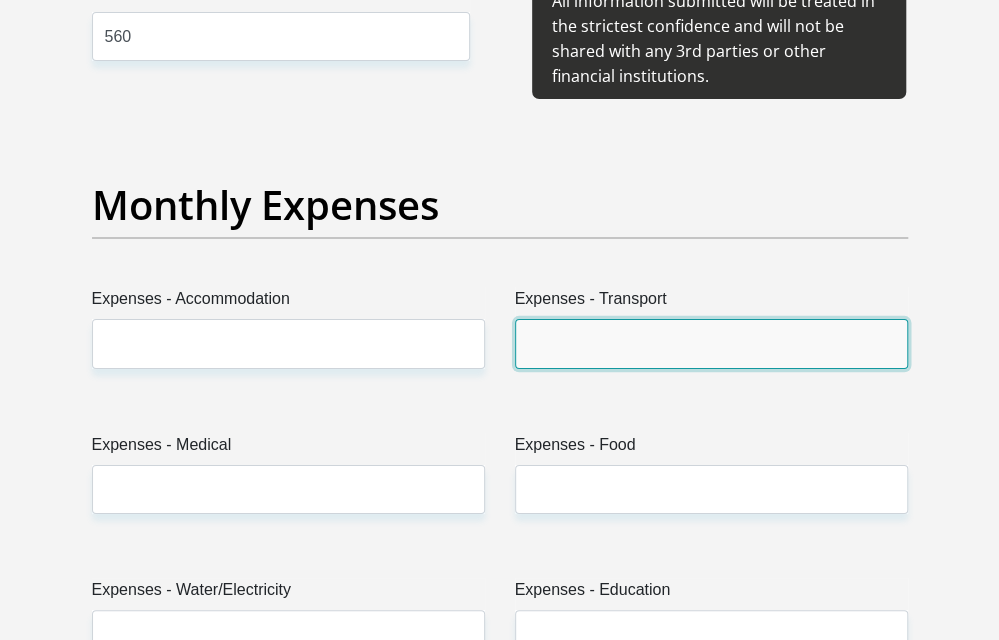 click on "Expenses - Transport" at bounding box center (711, 343) 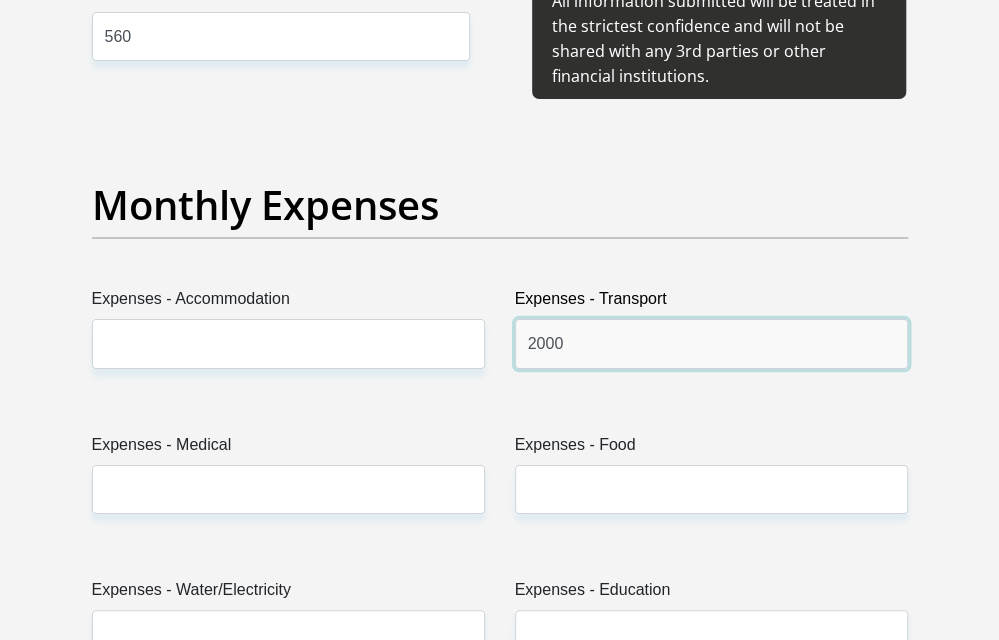 type on "2000" 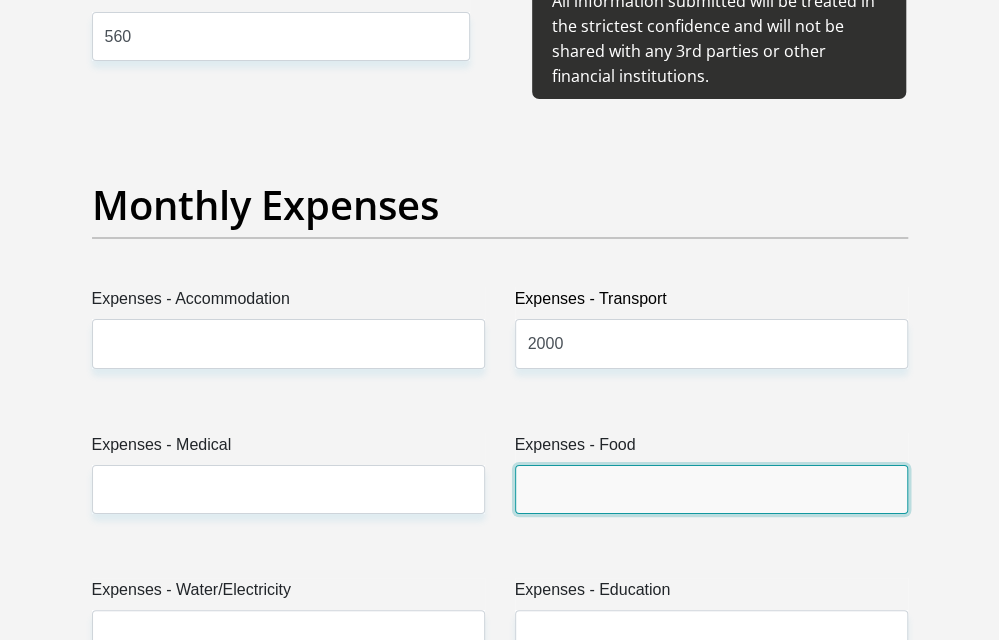 click on "Expenses - Food" at bounding box center (711, 489) 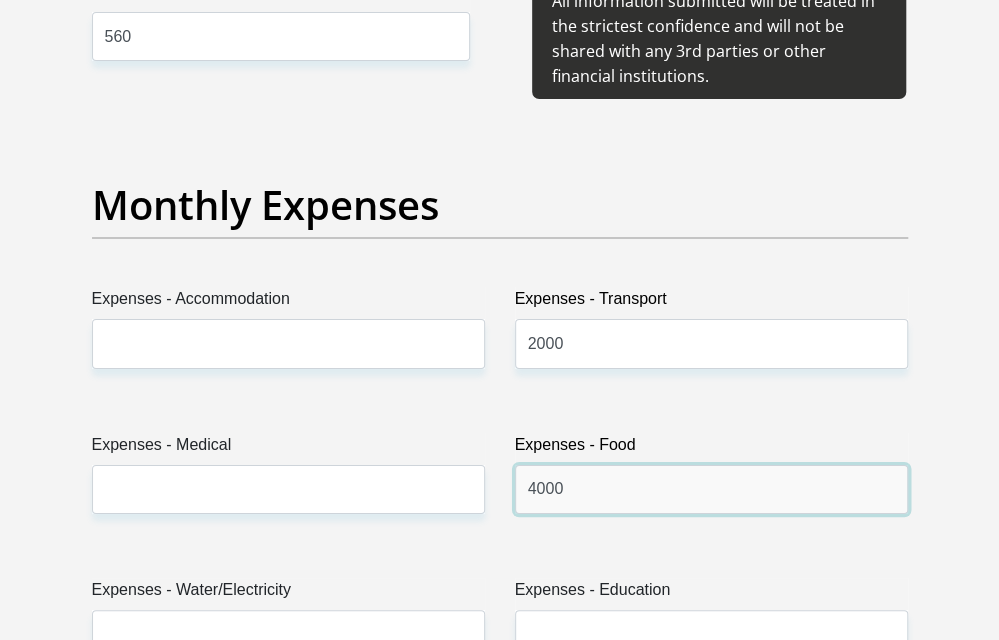 type on "4000" 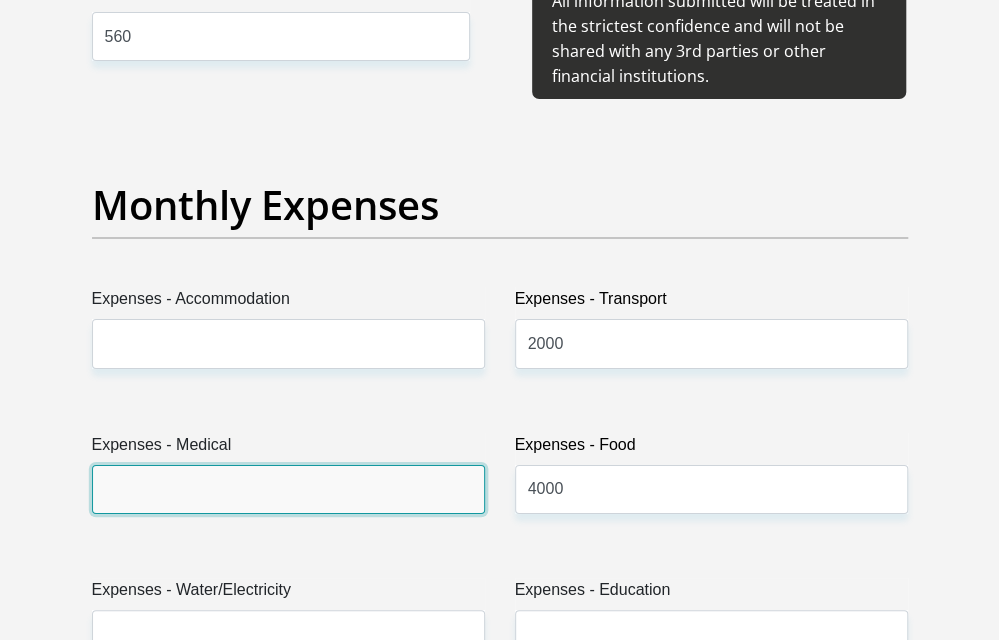 click on "Expenses - Medical" at bounding box center (288, 489) 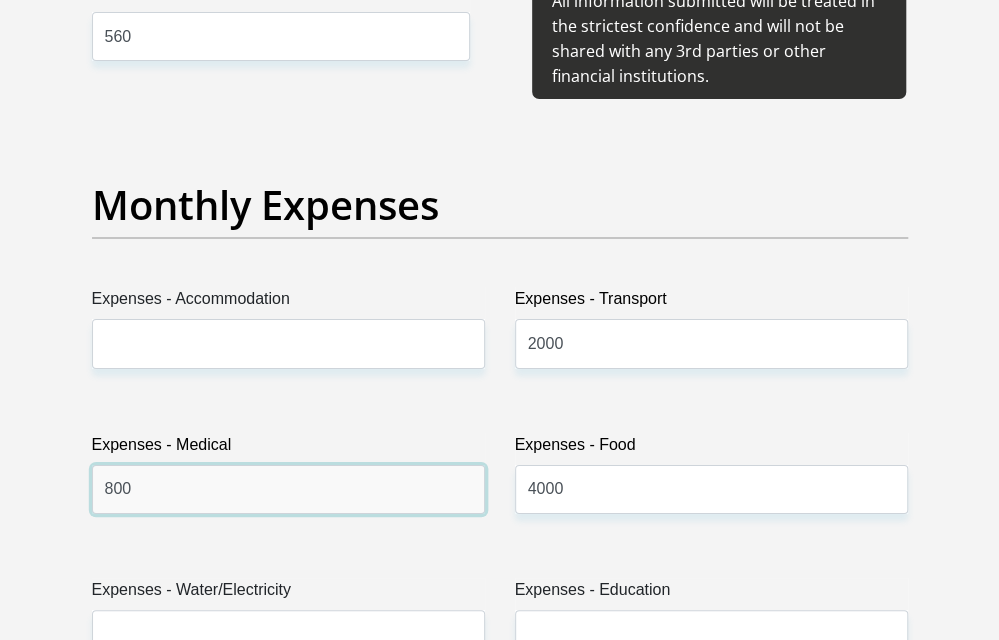 type on "800" 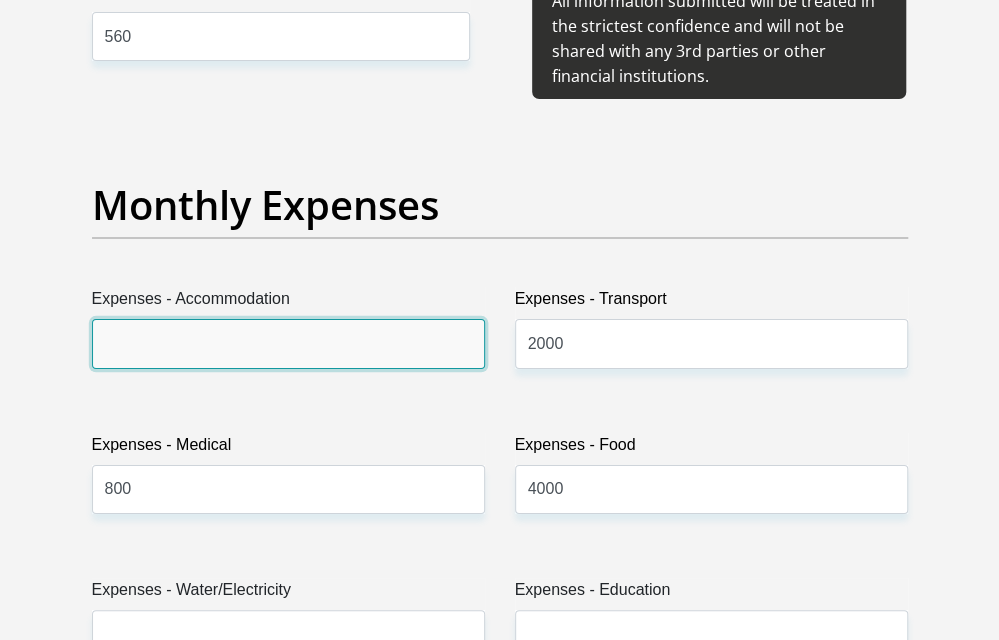 click on "Expenses - Accommodation" at bounding box center (288, 343) 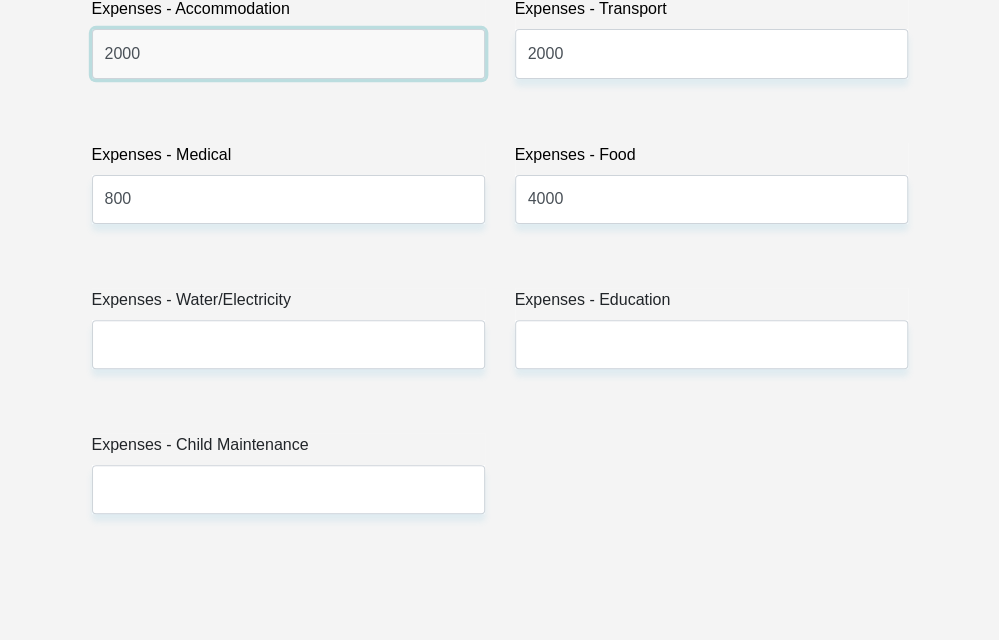 scroll, scrollTop: 3100, scrollLeft: 0, axis: vertical 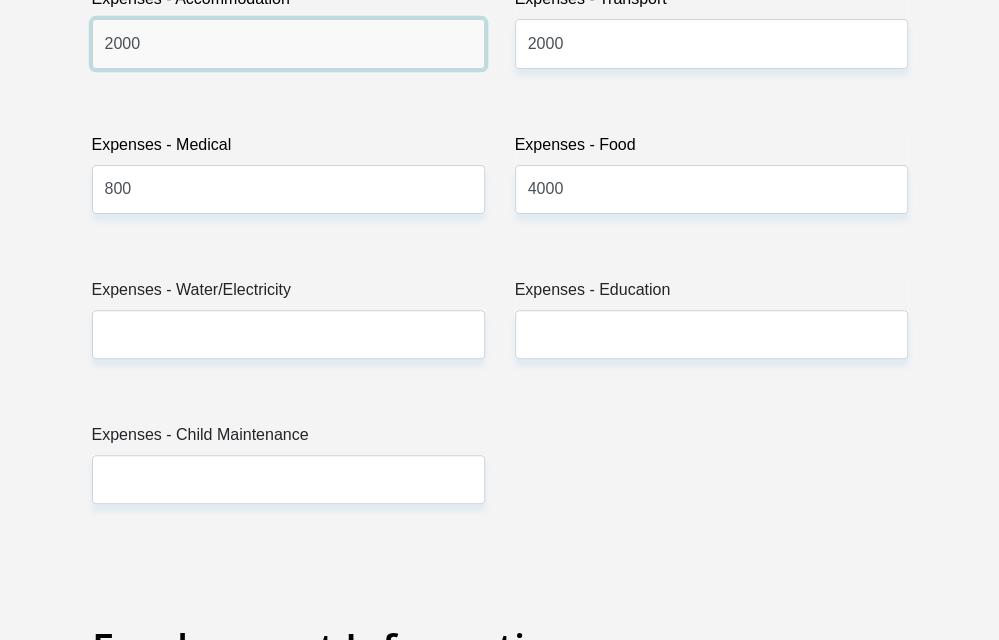 type on "2000" 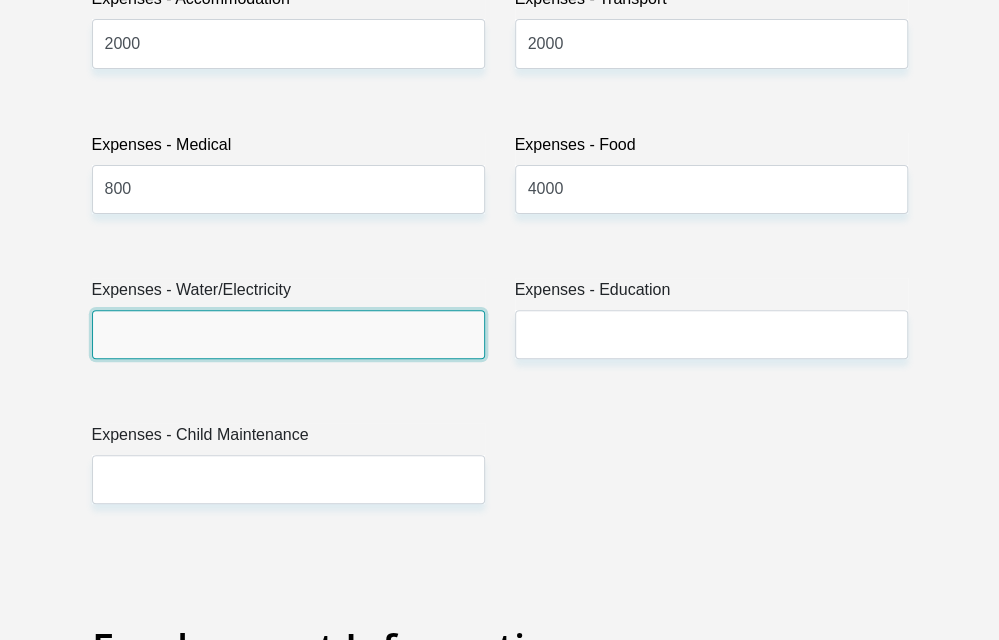 click on "Expenses - Water/Electricity" at bounding box center (288, 334) 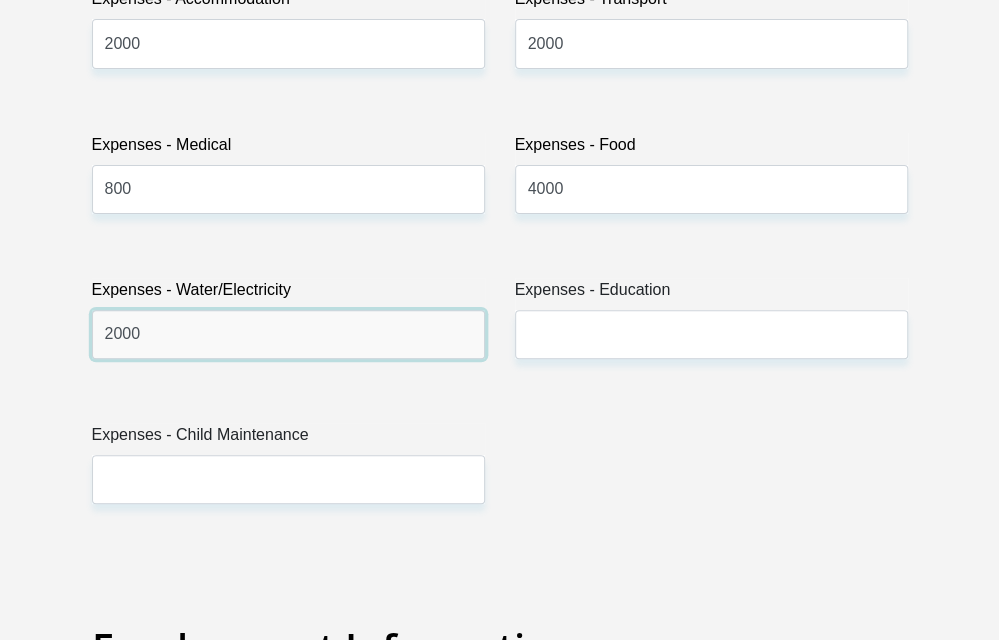 type on "2000" 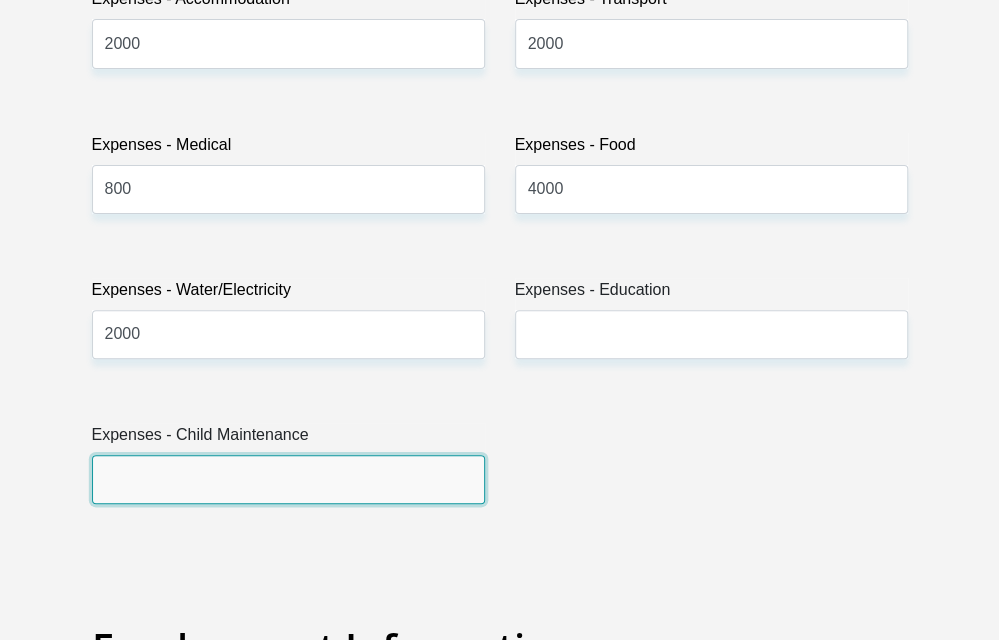 click on "Expenses - Child Maintenance" at bounding box center [288, 479] 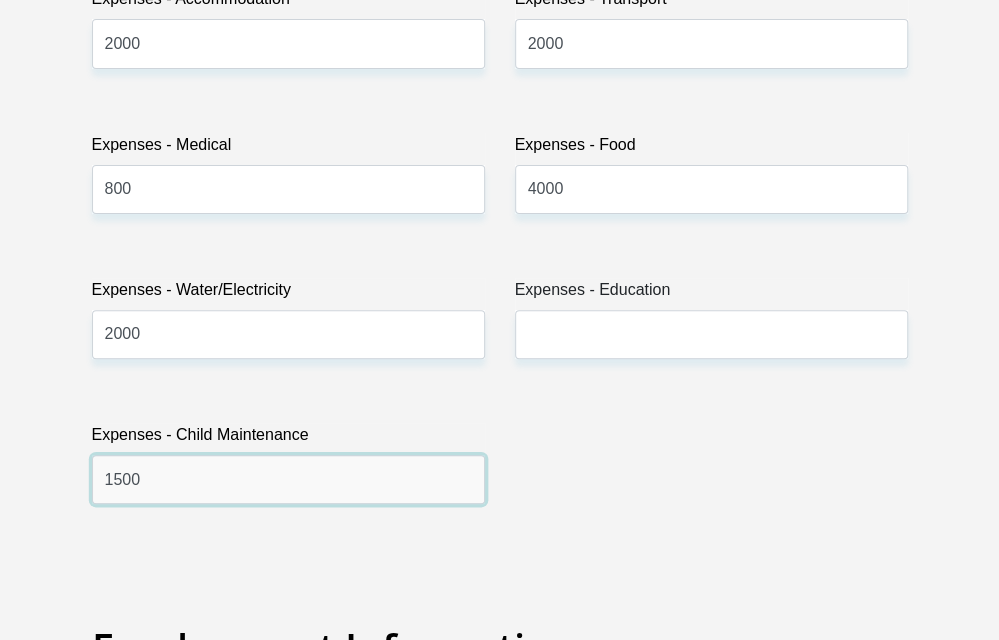 type on "1500" 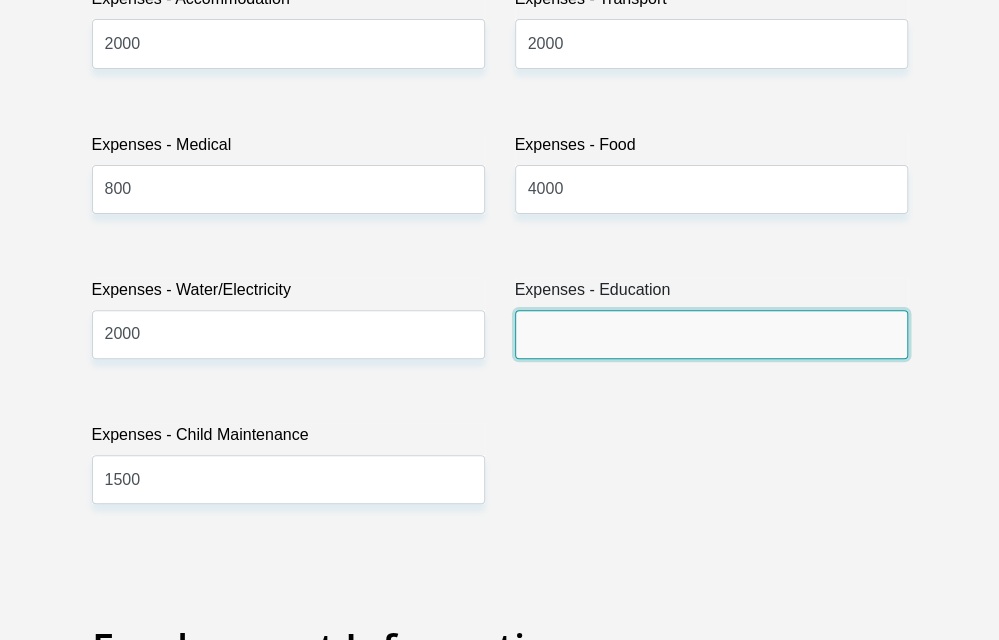 click on "Expenses - Education" at bounding box center [711, 334] 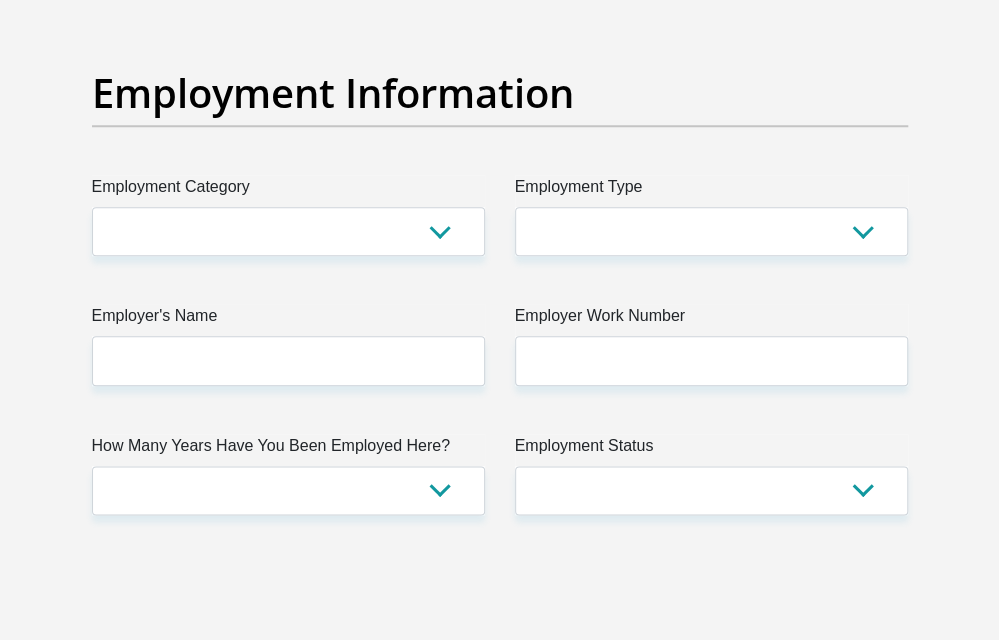 scroll, scrollTop: 3700, scrollLeft: 0, axis: vertical 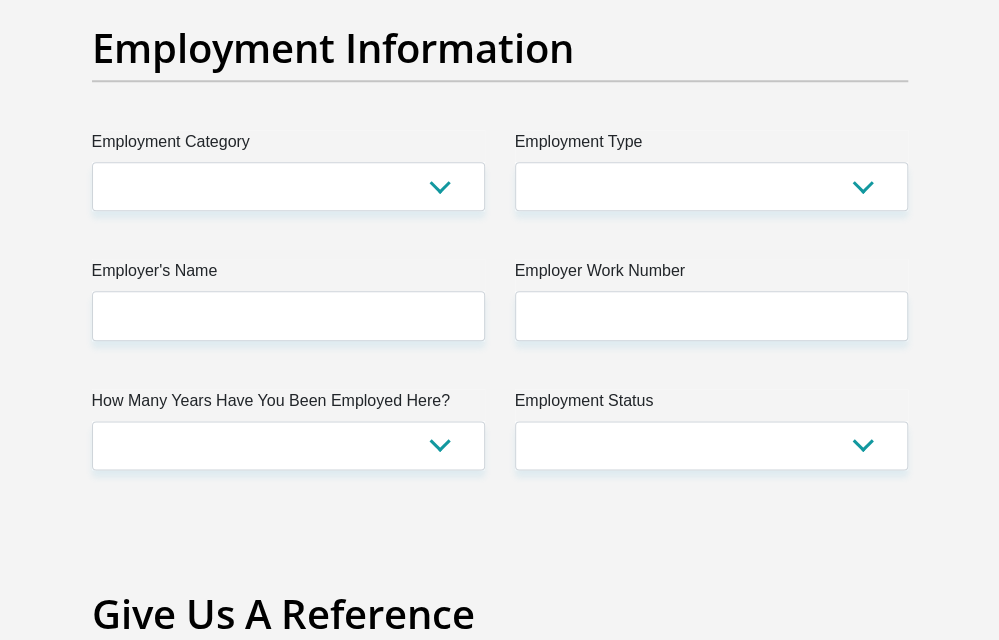 type on "0" 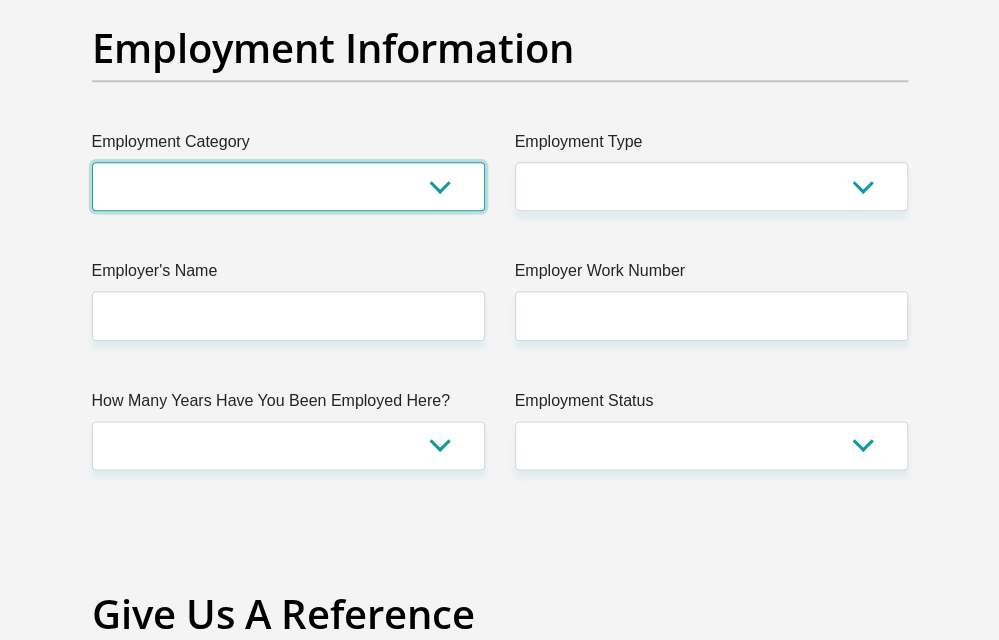 click on "AGRICULTURE
ALCOHOL & TOBACCO
CONSTRUCTION MATERIALS
METALLURGY
EQUIPMENT FOR RENEWABLE ENERGY
SPECIALIZED CONTRACTORS
CAR
GAMING (INCL. INTERNET
OTHER WHOLESALE
UNLICENSED PHARMACEUTICALS
CURRENCY EXCHANGE HOUSES
OTHER FINANCIAL INSTITUTIONS & INSURANCE
REAL ESTATE AGENTS
OIL & GAS
OTHER MATERIALS (E.G. IRON ORE)
PRECIOUS STONES & PRECIOUS METALS
POLITICAL ORGANIZATIONS
RELIGIOUS ORGANIZATIONS(NOT SECTS)
ACTI. HAVING BUSINESS DEAL WITH PUBLIC ADMINISTRATION
LAUNDROMATS" at bounding box center [288, 186] 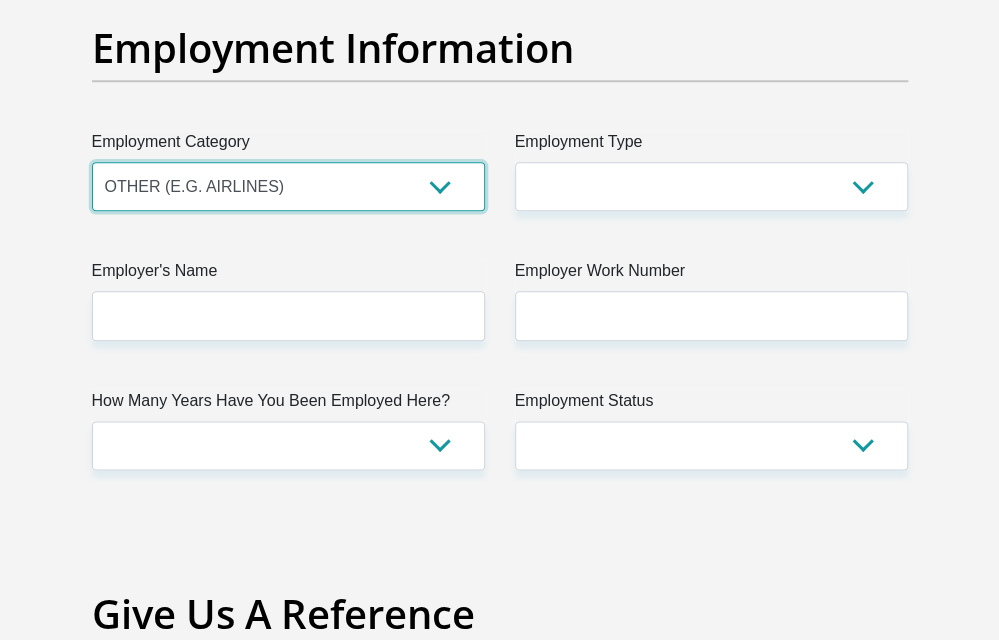 click on "AGRICULTURE
ALCOHOL & TOBACCO
CONSTRUCTION MATERIALS
METALLURGY
EQUIPMENT FOR RENEWABLE ENERGY
SPECIALIZED CONTRACTORS
CAR
GAMING (INCL. INTERNET
OTHER WHOLESALE
UNLICENSED PHARMACEUTICALS
CURRENCY EXCHANGE HOUSES
OTHER FINANCIAL INSTITUTIONS & INSURANCE
REAL ESTATE AGENTS
OIL & GAS
OTHER MATERIALS (E.G. IRON ORE)
PRECIOUS STONES & PRECIOUS METALS
POLITICAL ORGANIZATIONS
RELIGIOUS ORGANIZATIONS(NOT SECTS)
ACTI. HAVING BUSINESS DEAL WITH PUBLIC ADMINISTRATION
LAUNDROMATS" at bounding box center (288, 186) 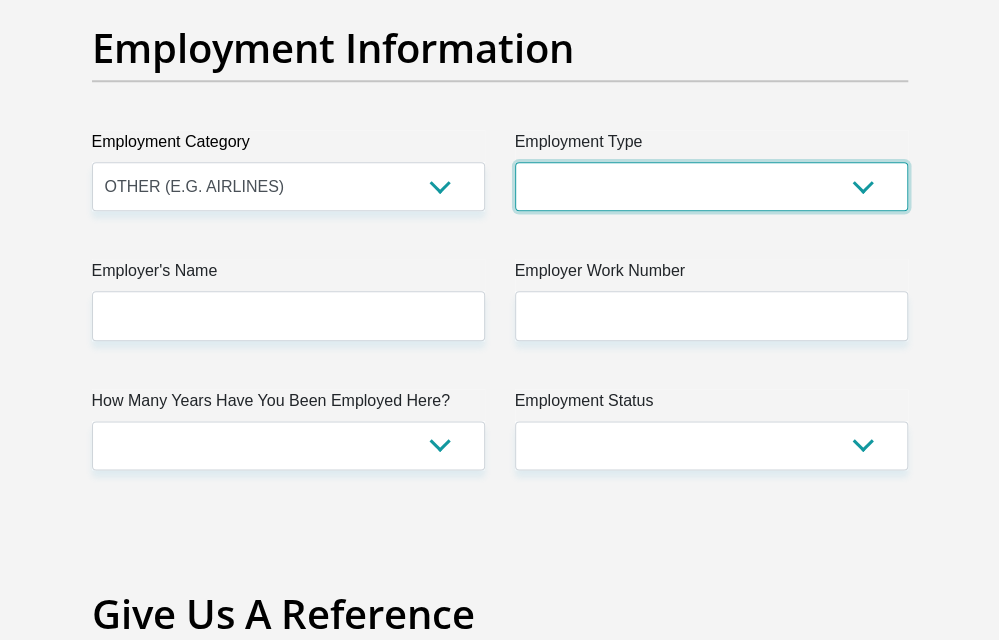 click on "College/Lecturer
Craft Seller
Creative
Driver
Executive
Farmer
Forces - Non Commissioned
Forces - Officer
Hawker
Housewife
Labourer
Licenced Professional
Manager
Miner
Non Licenced Professional
Office Staff/Clerk
Outside Worker
Pensioner
Permanent Teacher
Production/Manufacturing
Sales
Self-Employed
Semi-Professional Worker
Service Industry  Social Worker  Student" at bounding box center [711, 186] 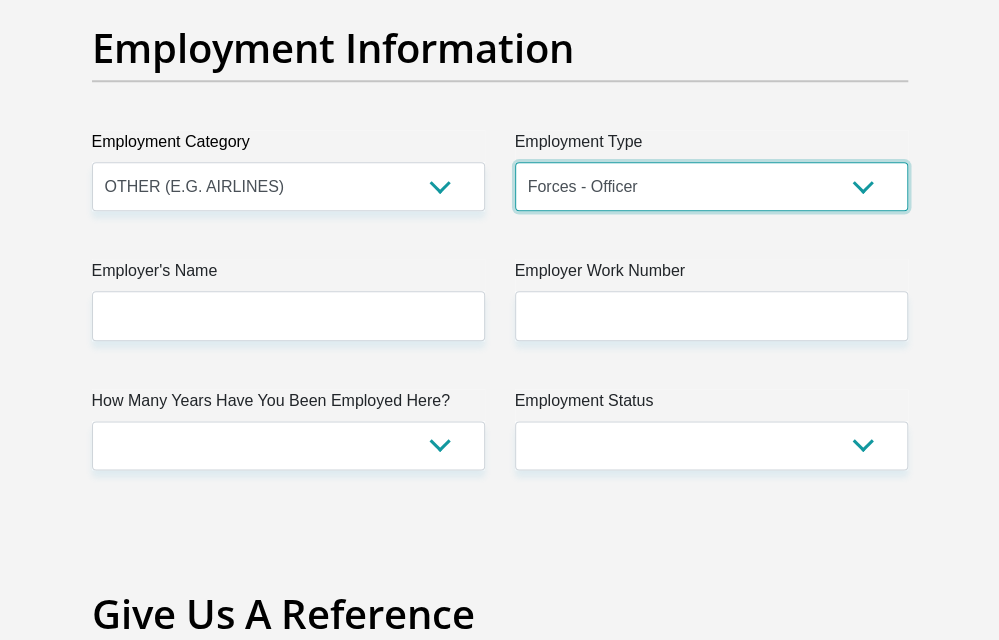 click on "College/Lecturer
Craft Seller
Creative
Driver
Executive
Farmer
Forces - Non Commissioned
Forces - Officer
Hawker
Housewife
Labourer
Licenced Professional
Manager
Miner
Non Licenced Professional
Office Staff/Clerk
Outside Worker
Pensioner
Permanent Teacher
Production/Manufacturing
Sales
Self-Employed
Semi-Professional Worker
Service Industry  Social Worker  Student" at bounding box center [711, 186] 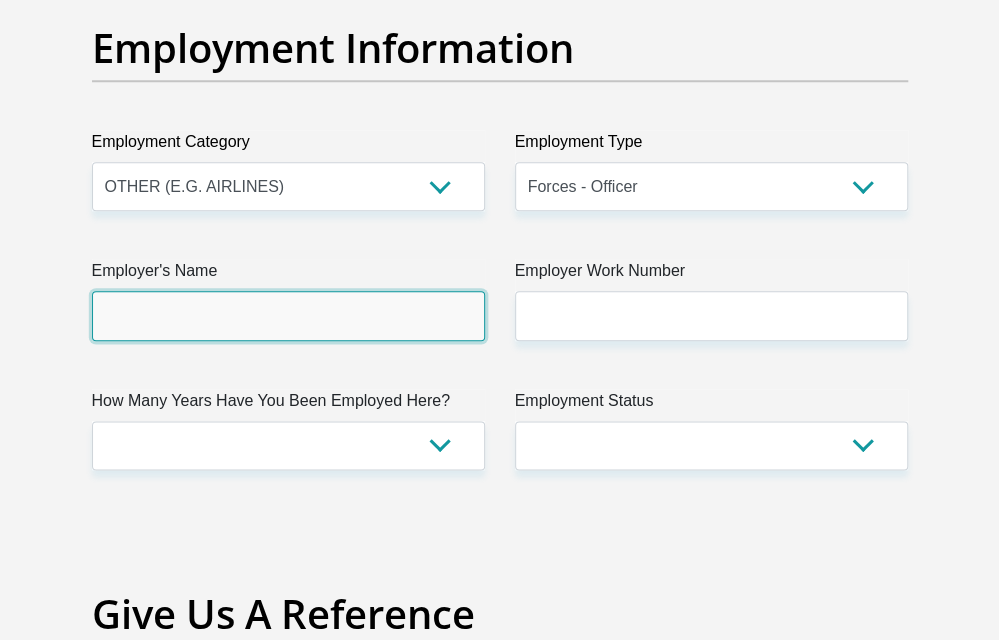 click on "Employer's Name" at bounding box center [288, 315] 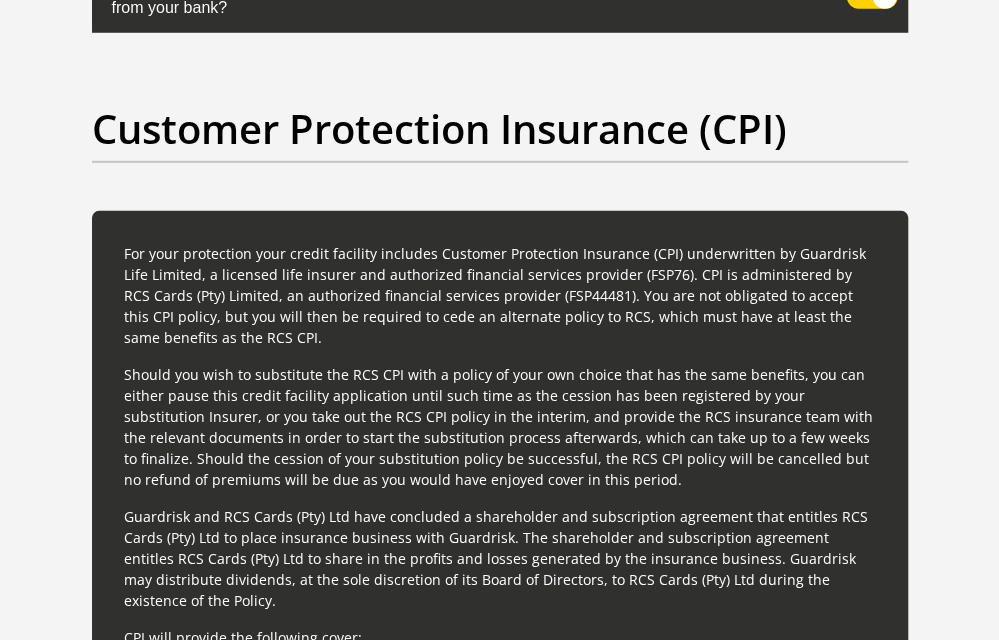 scroll, scrollTop: 5500, scrollLeft: 0, axis: vertical 